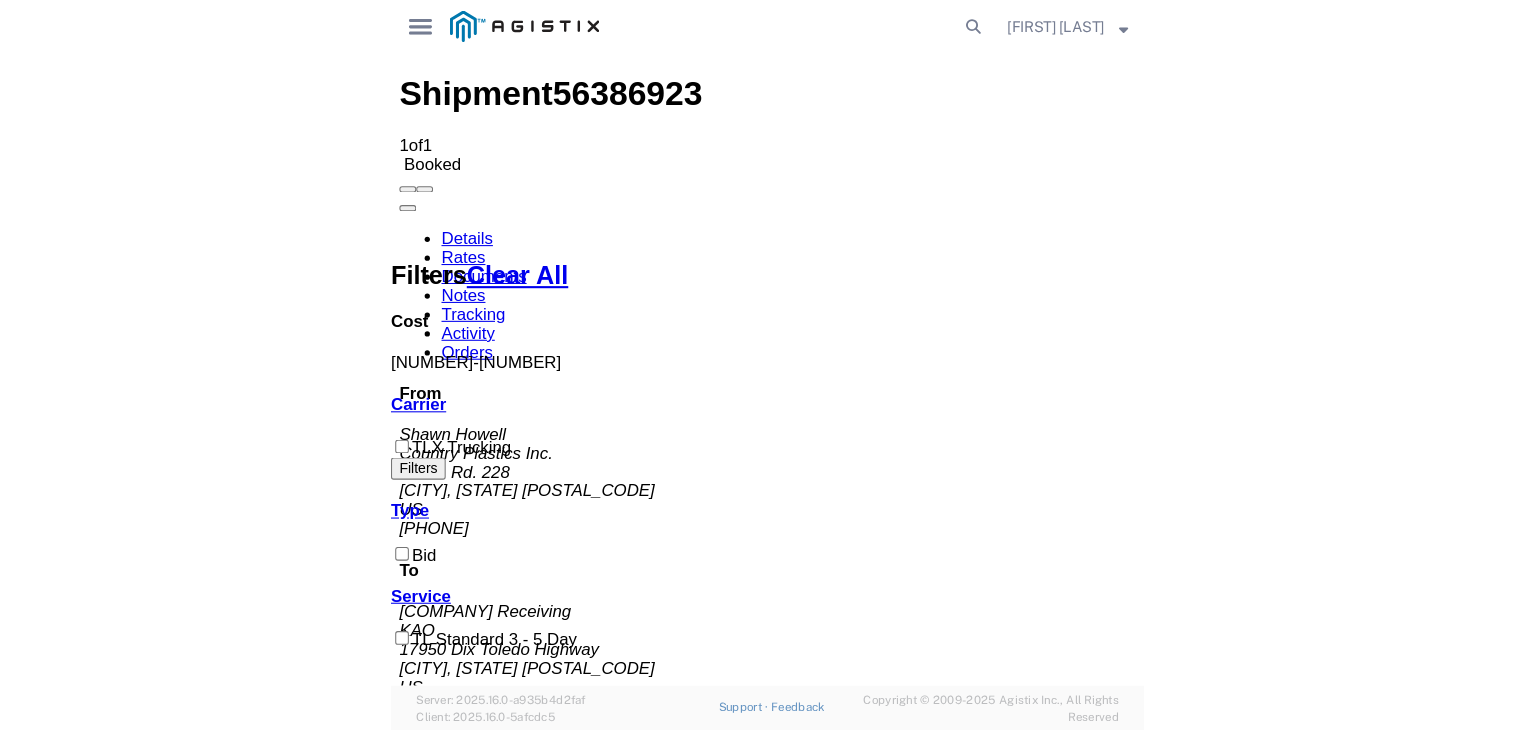 scroll, scrollTop: 0, scrollLeft: 0, axis: both 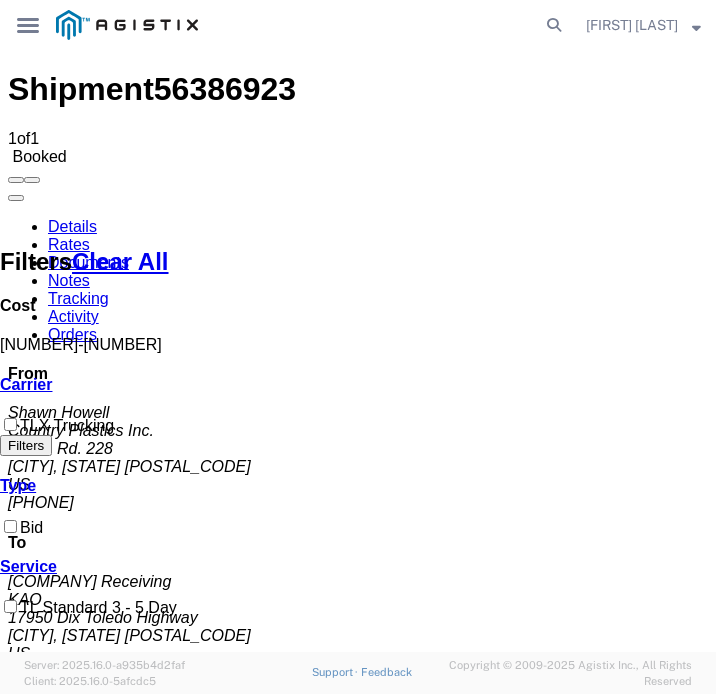 click 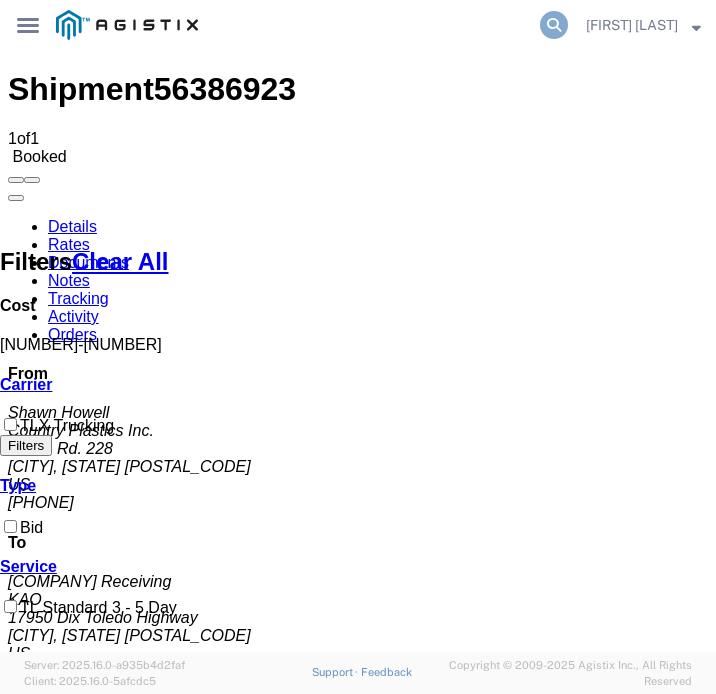 click 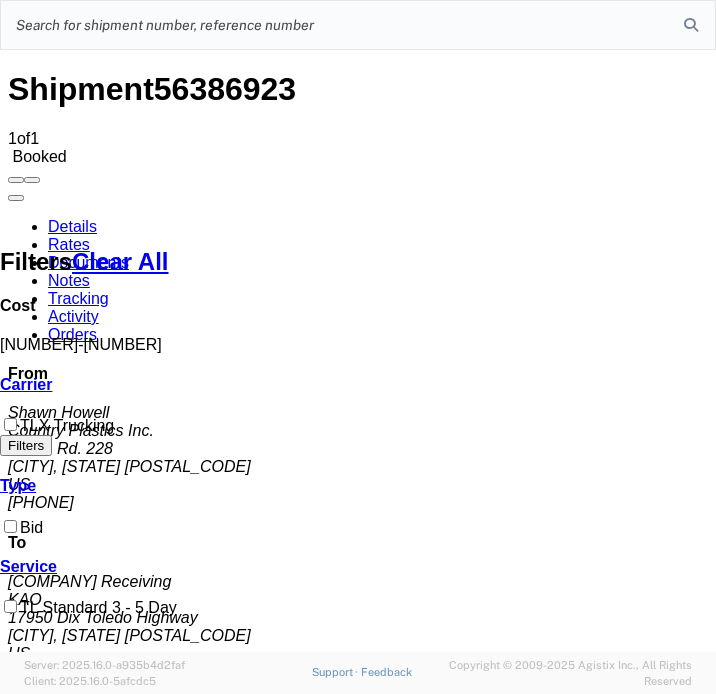 click 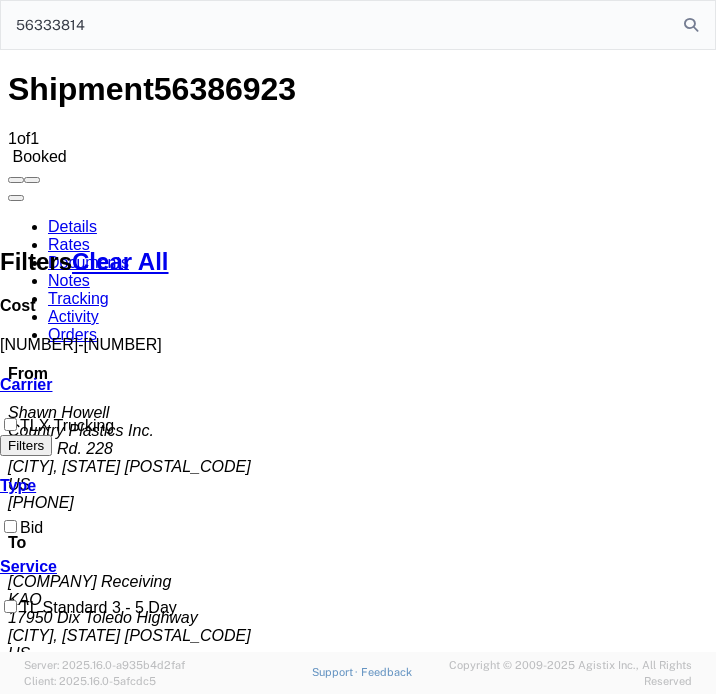 type on "56333814" 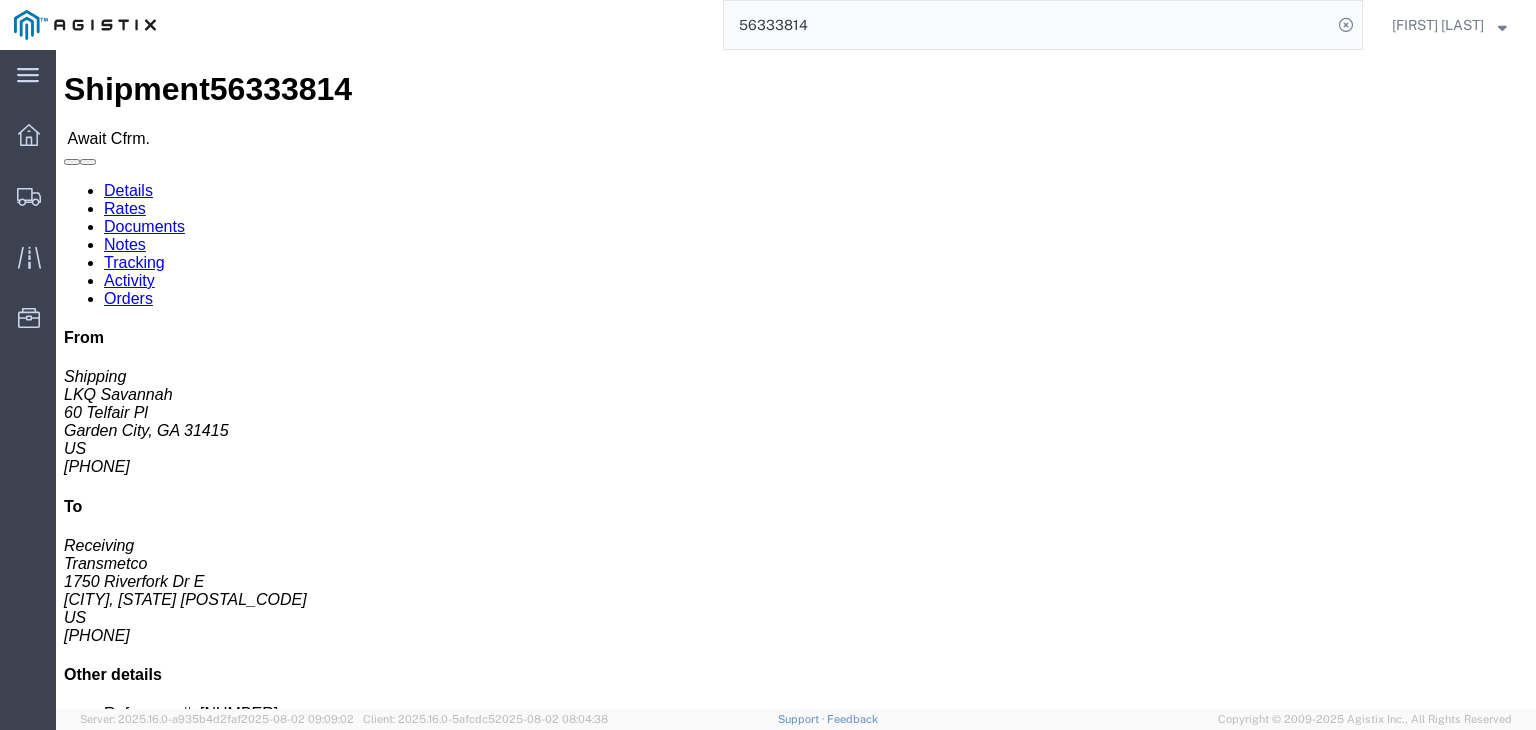 click on "Confirm" 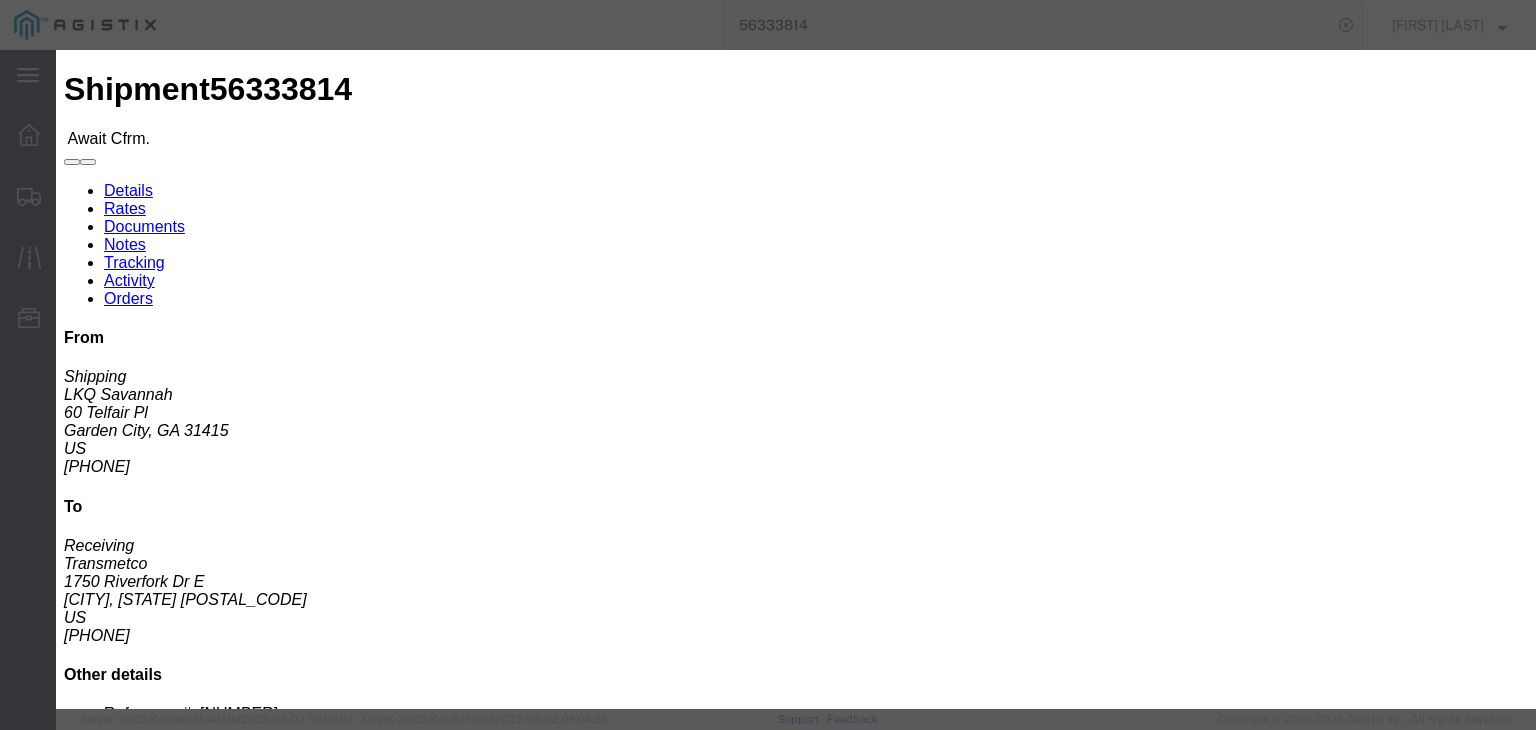 click 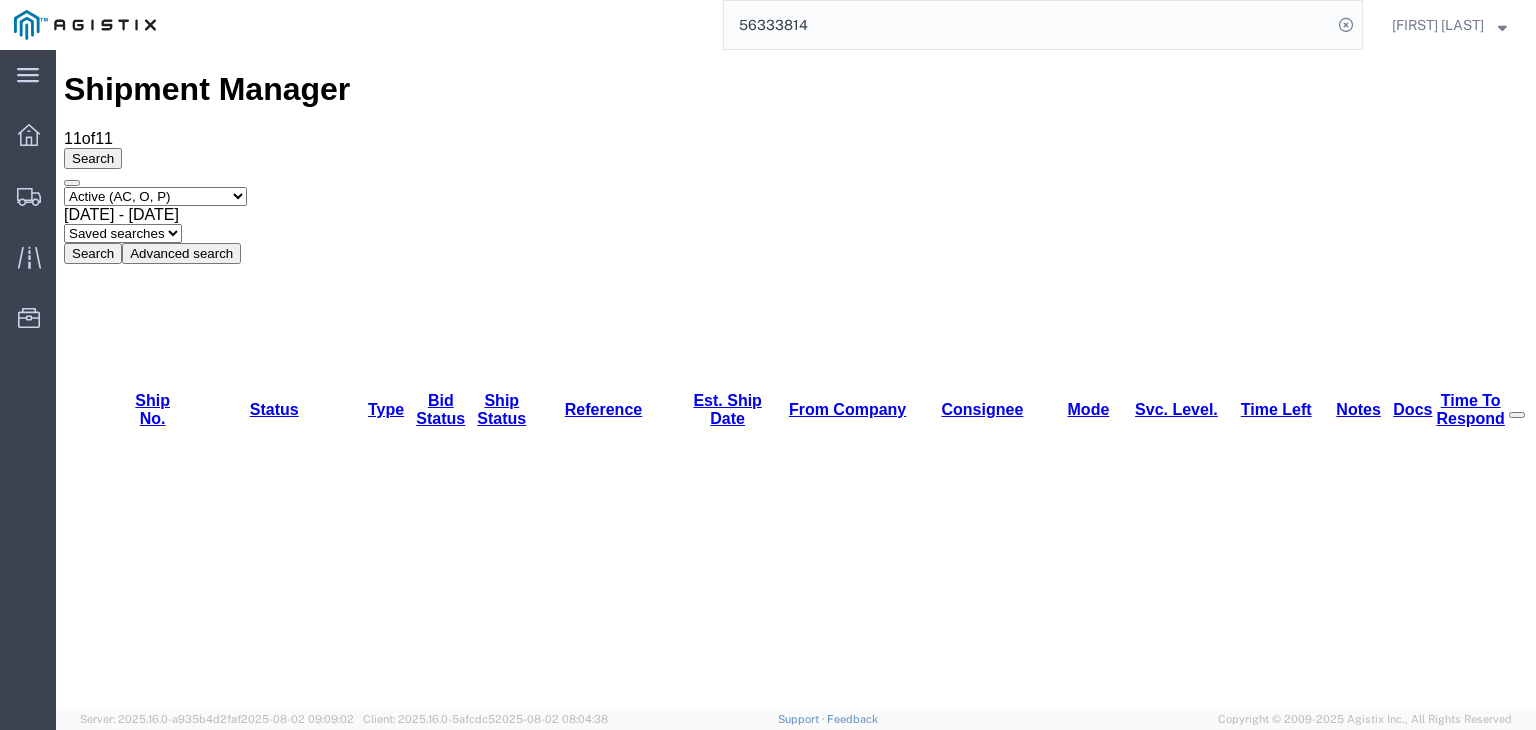 click on "56387857" at bounding box center (144, 1360) 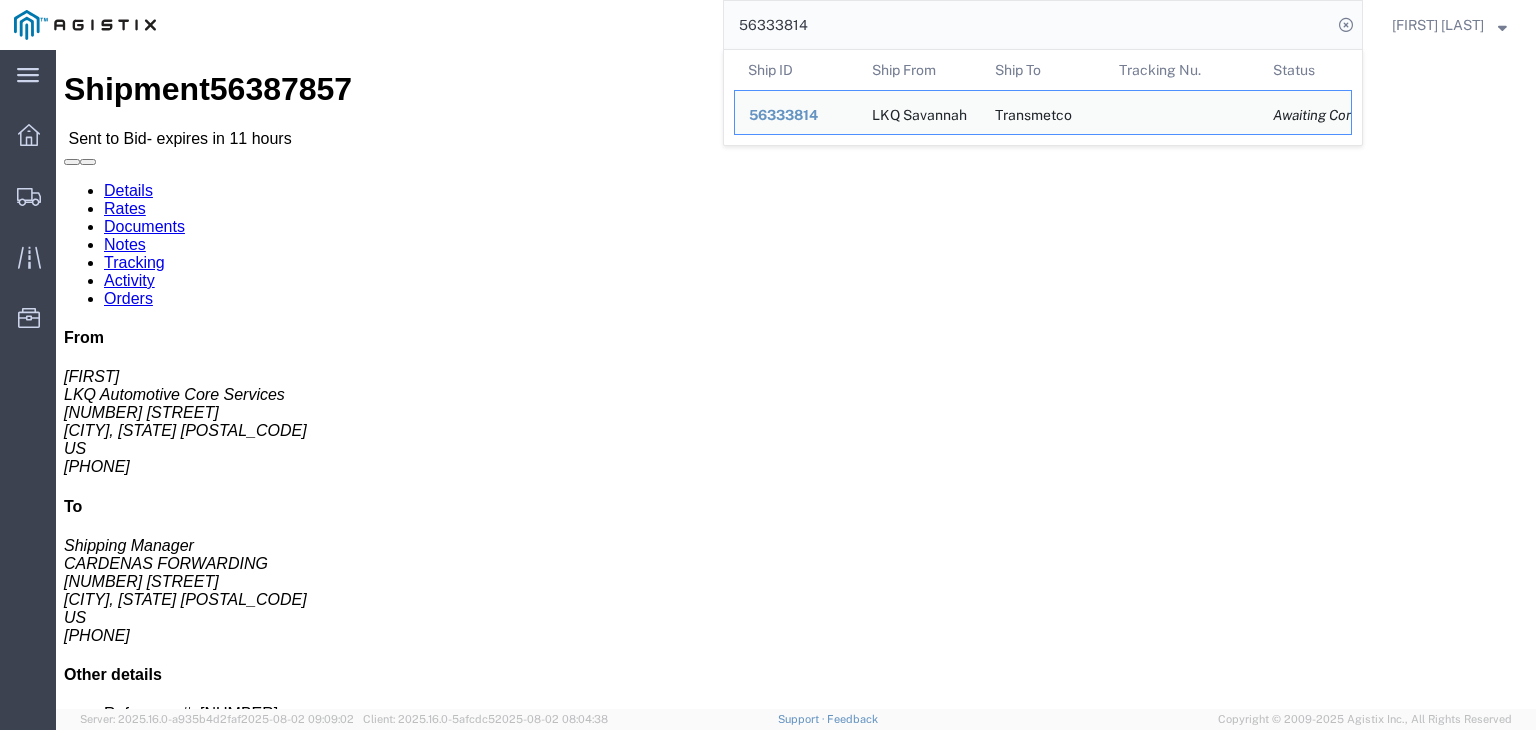 click on "56333814" 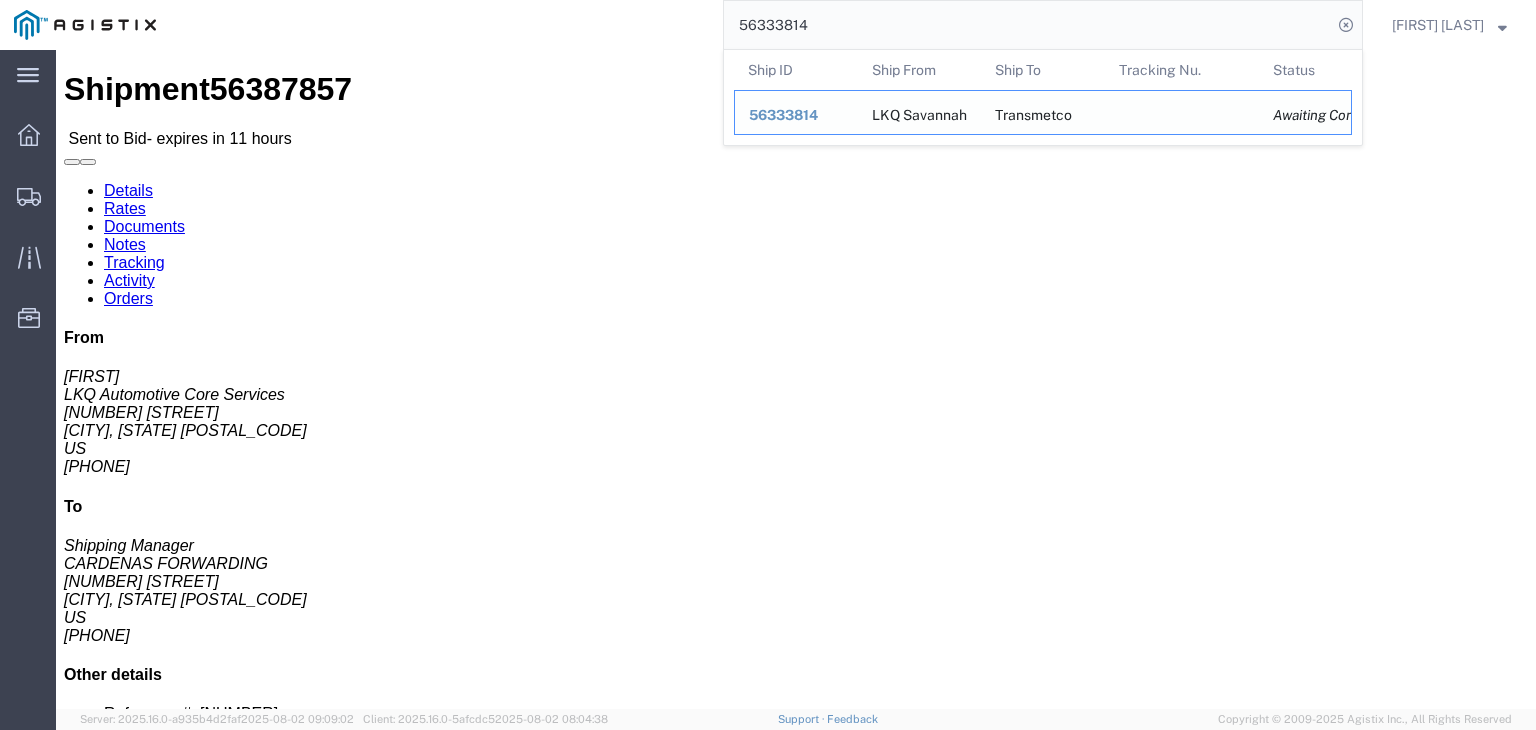 click on "56333814" at bounding box center [783, 115] 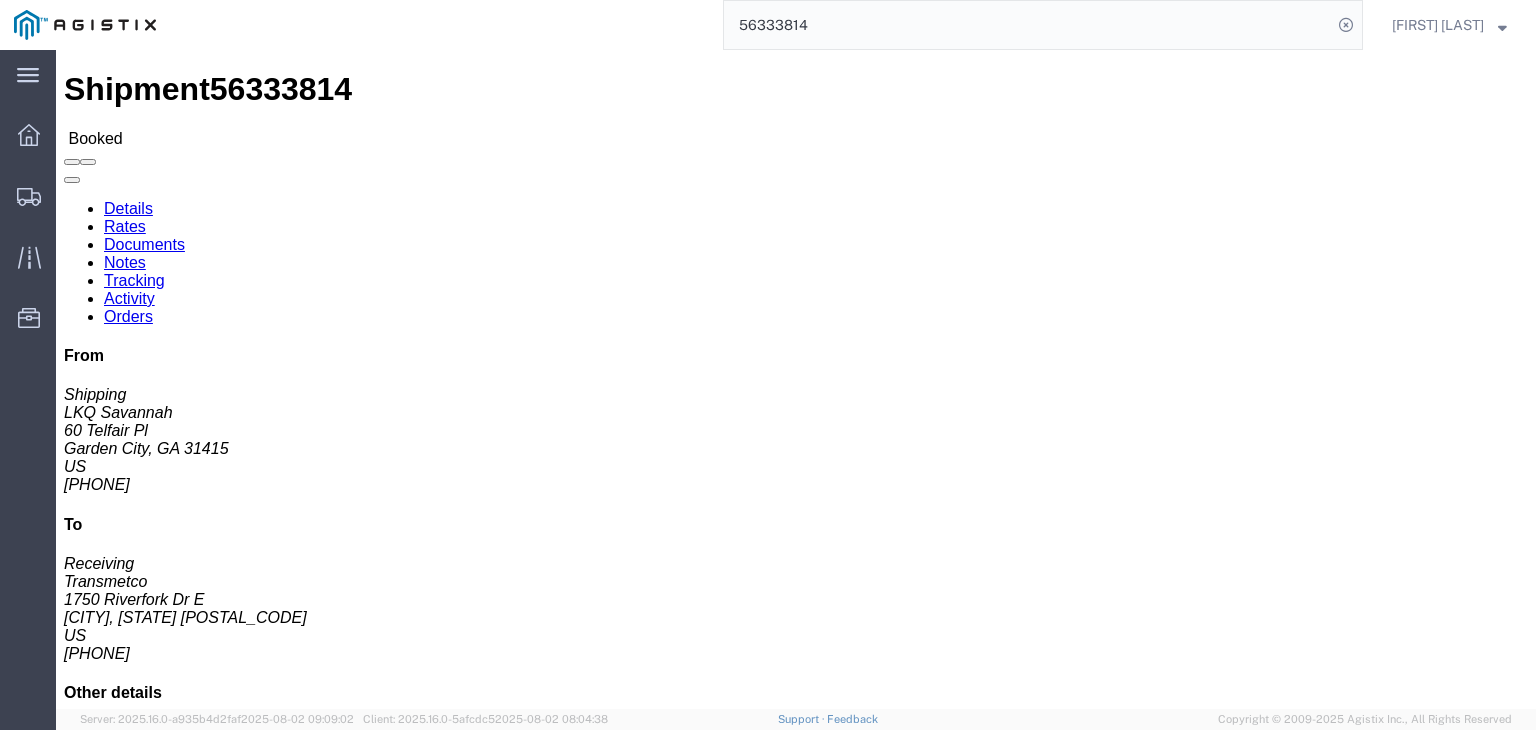 click on "Rates" 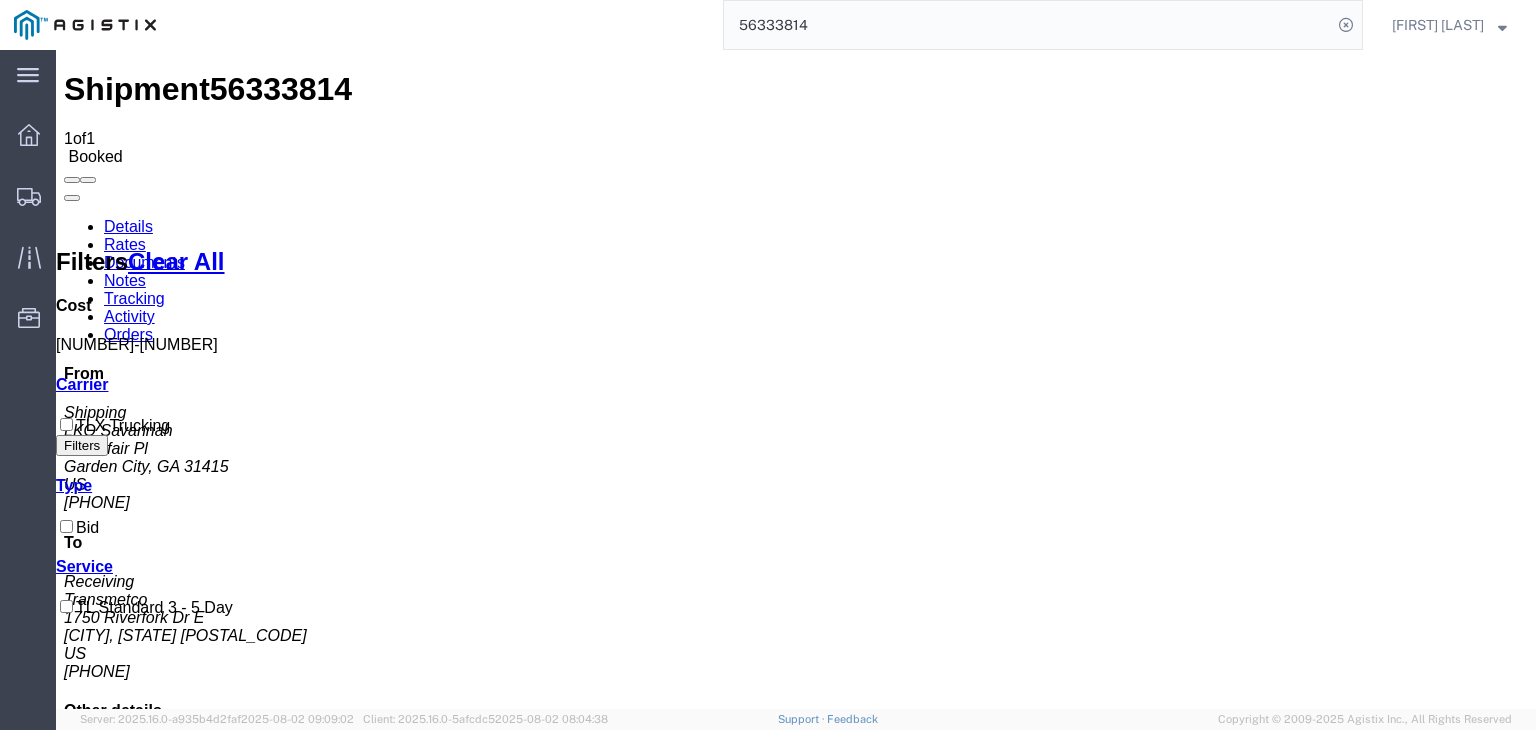 drag, startPoint x: 678, startPoint y: 285, endPoint x: 713, endPoint y: 277, distance: 35.902645 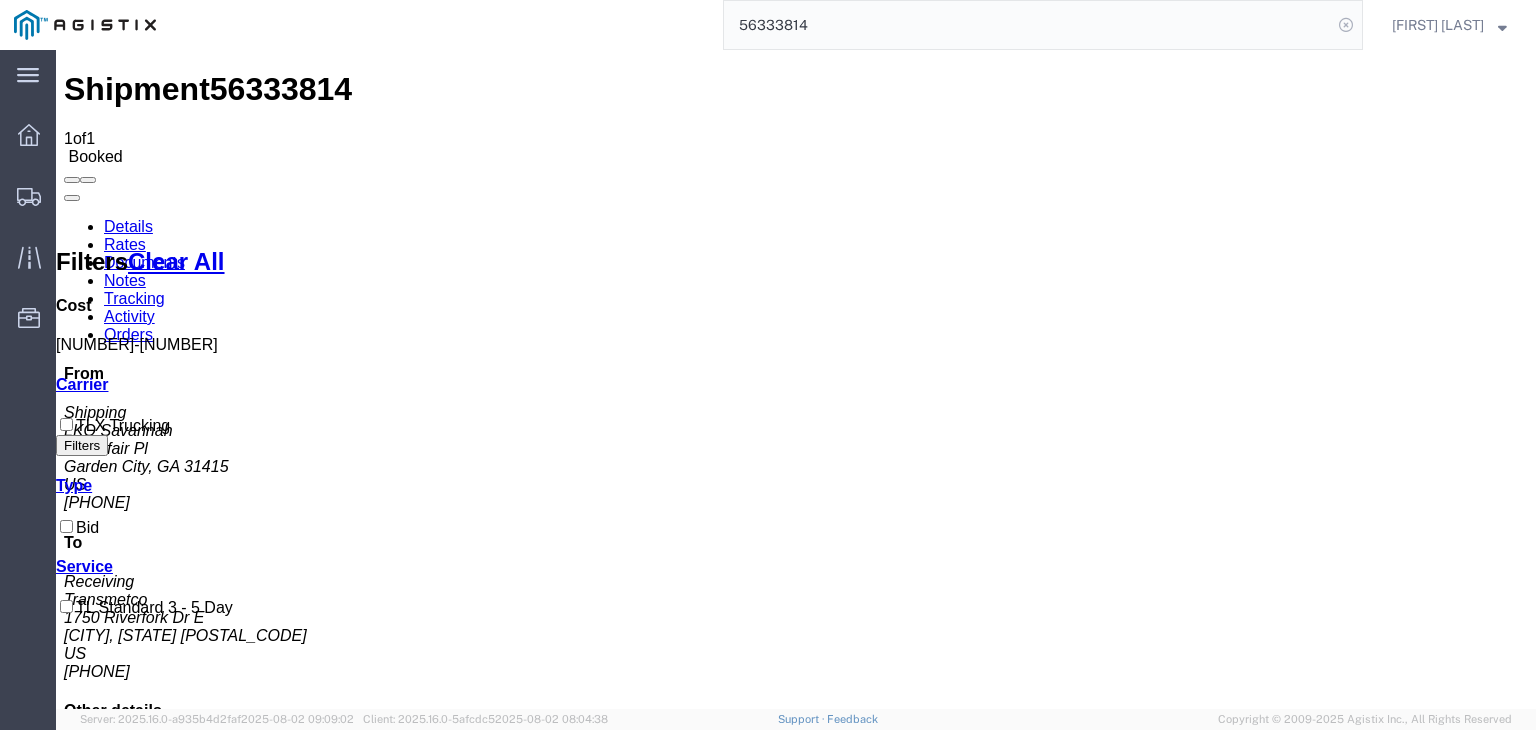 click 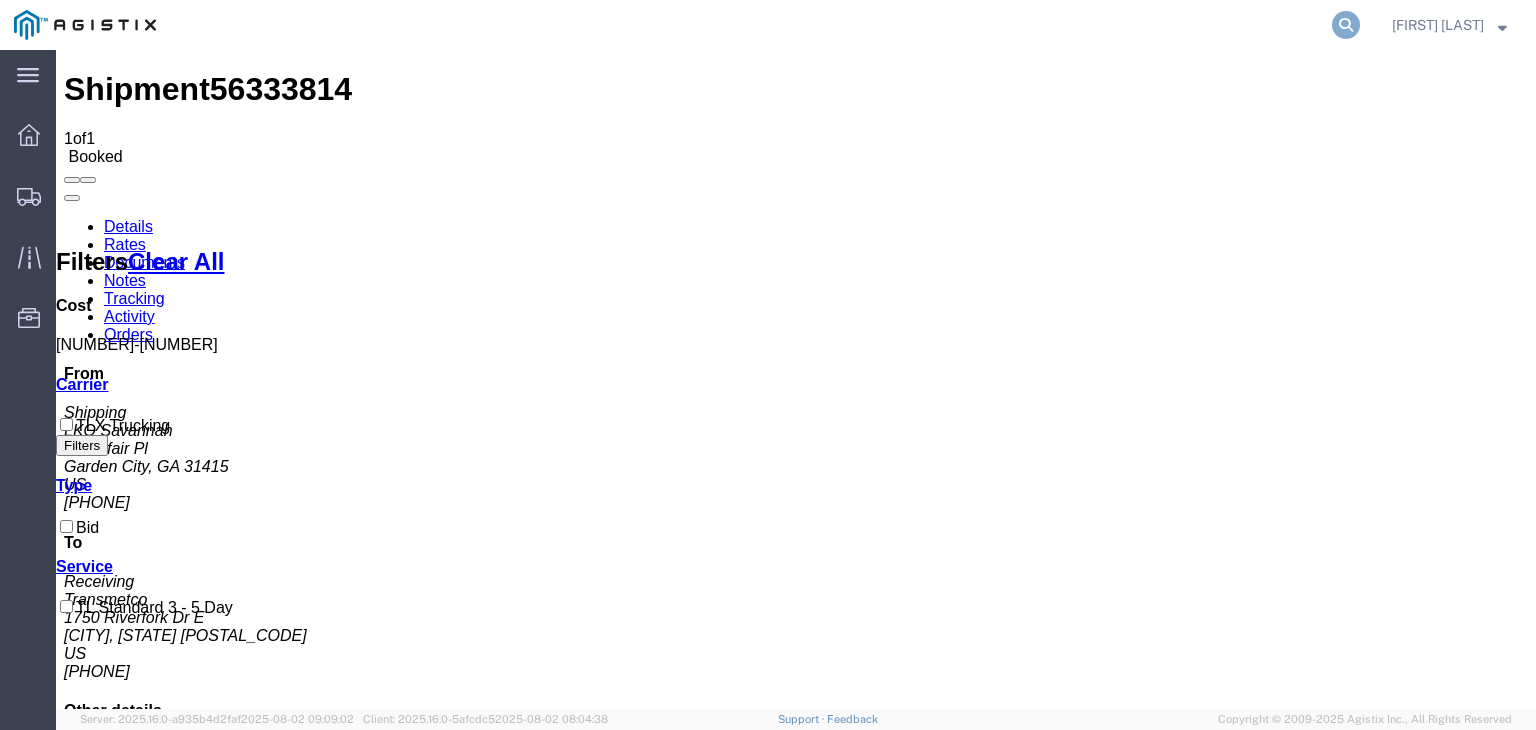 click 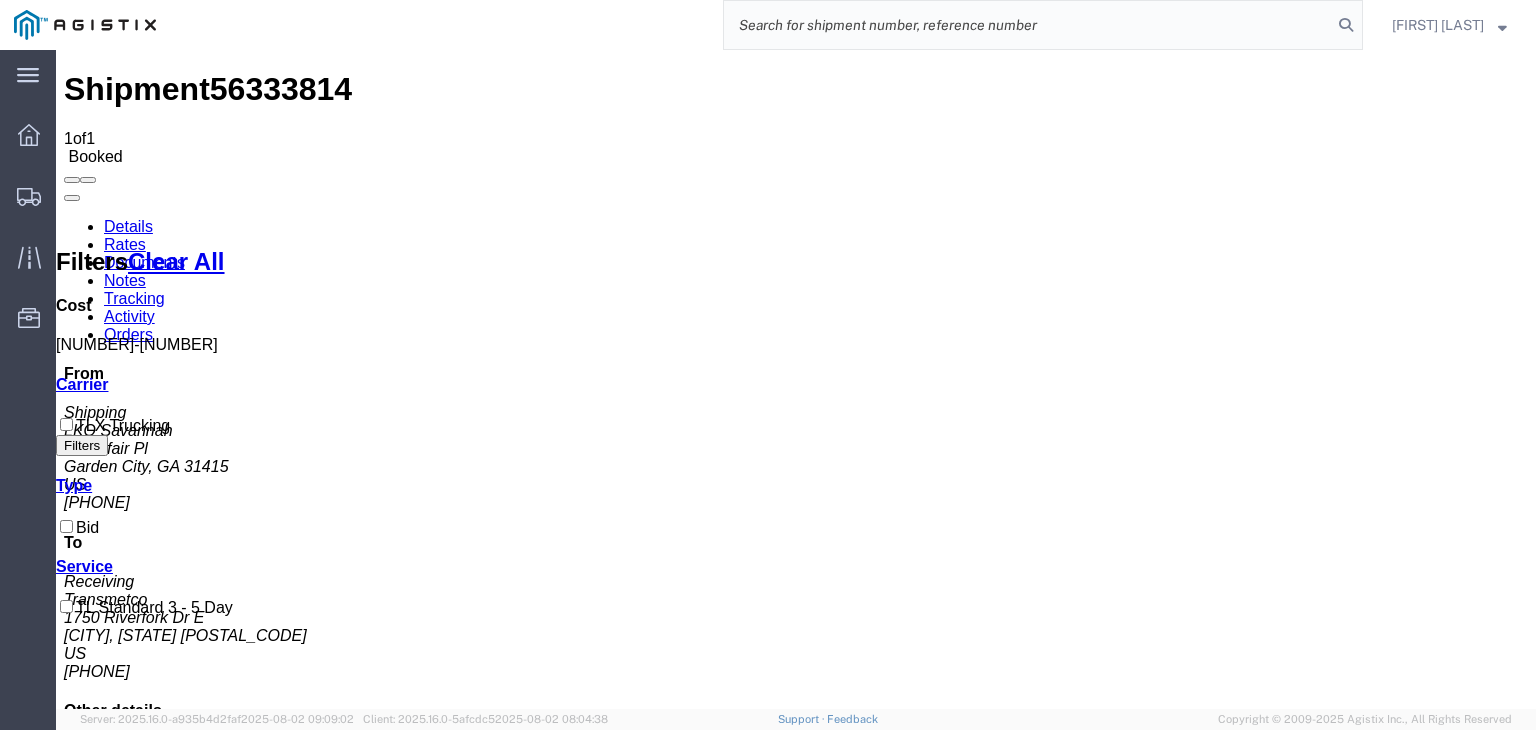 click 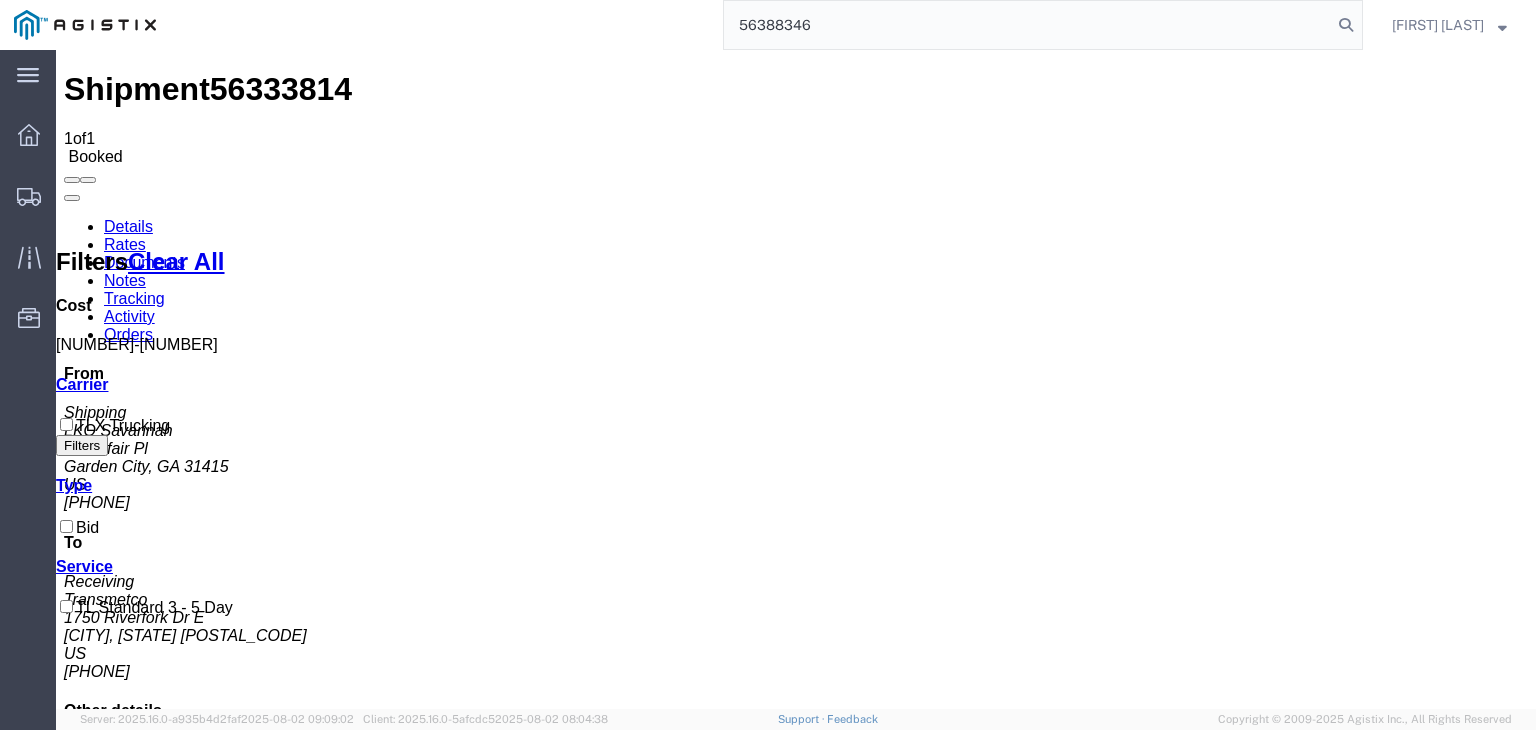 type on "56388346" 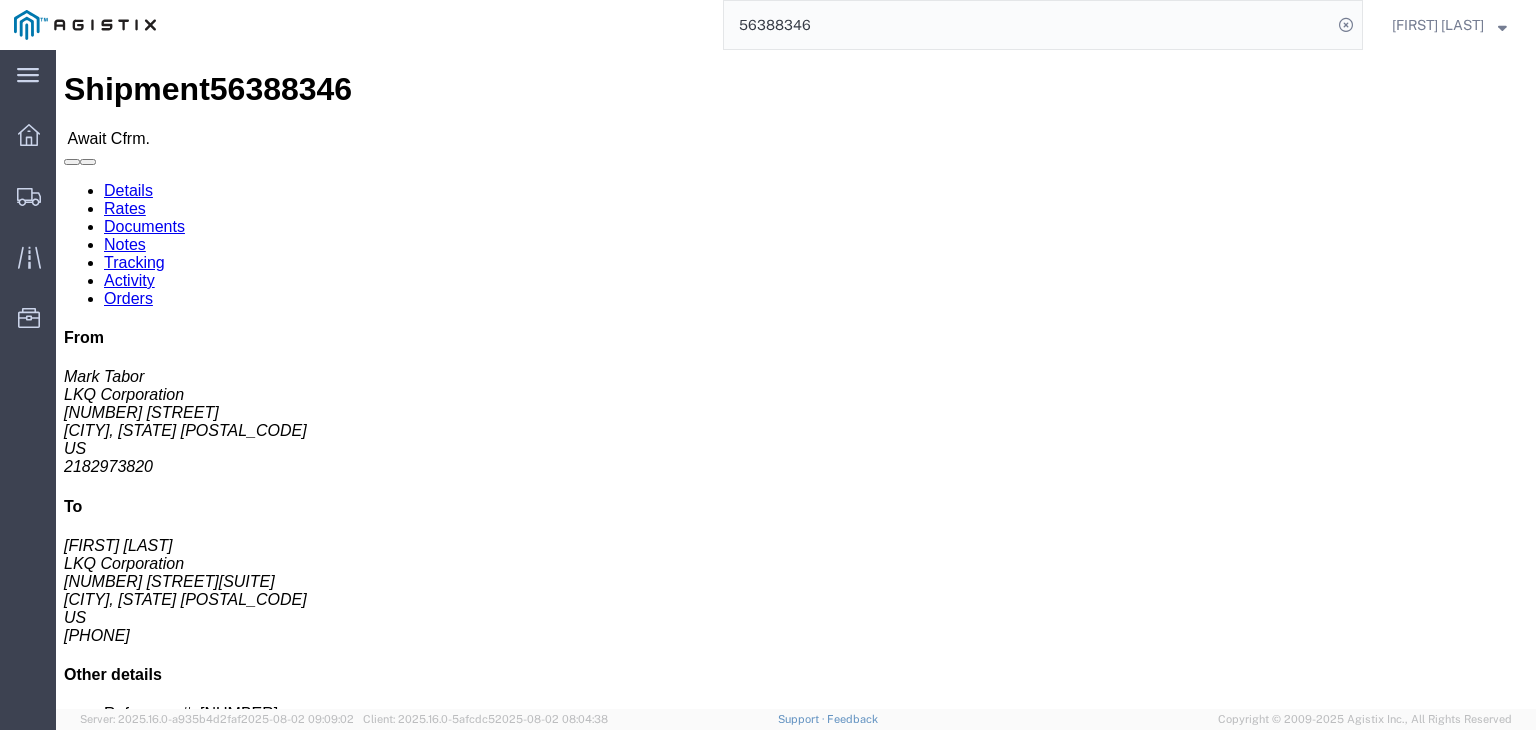 click on "Confirm" 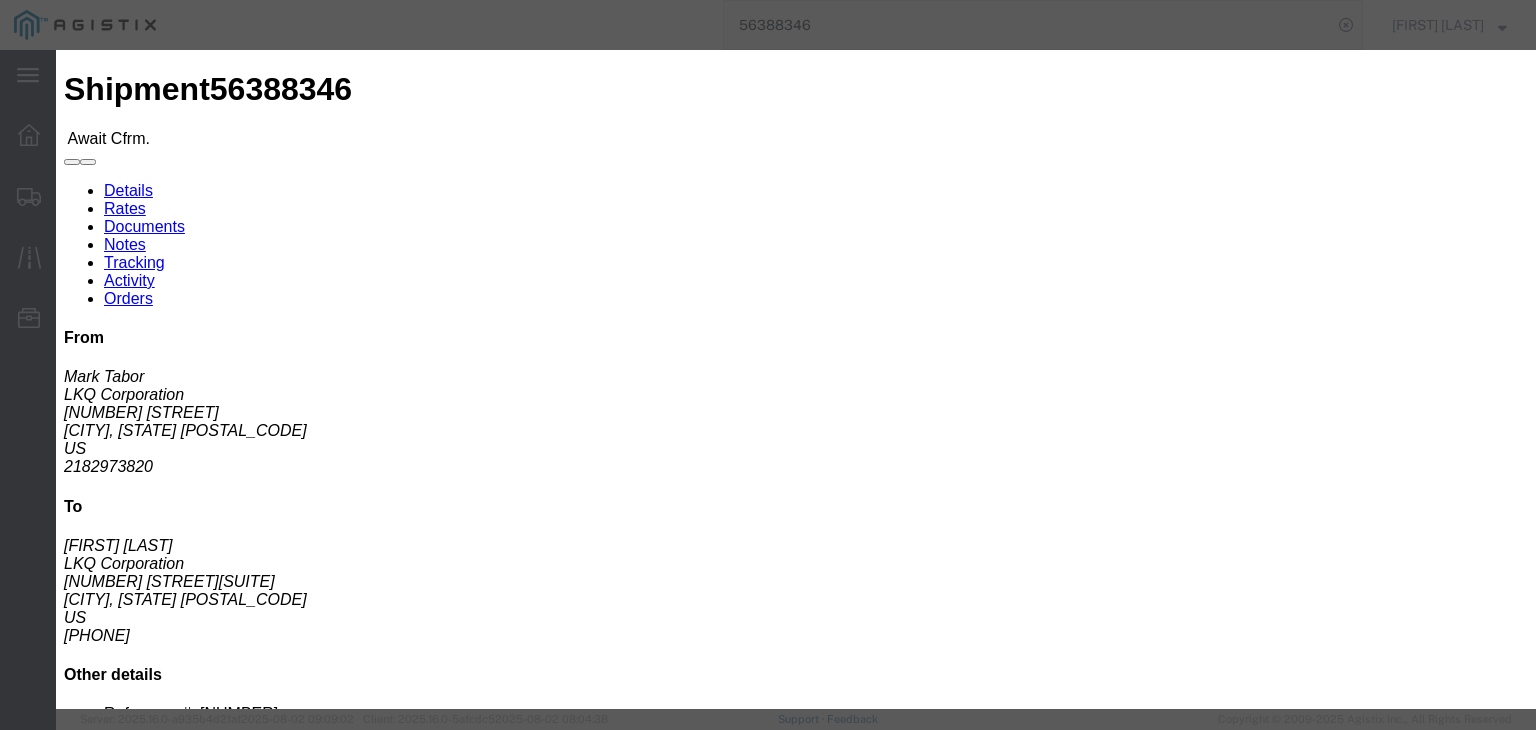 click 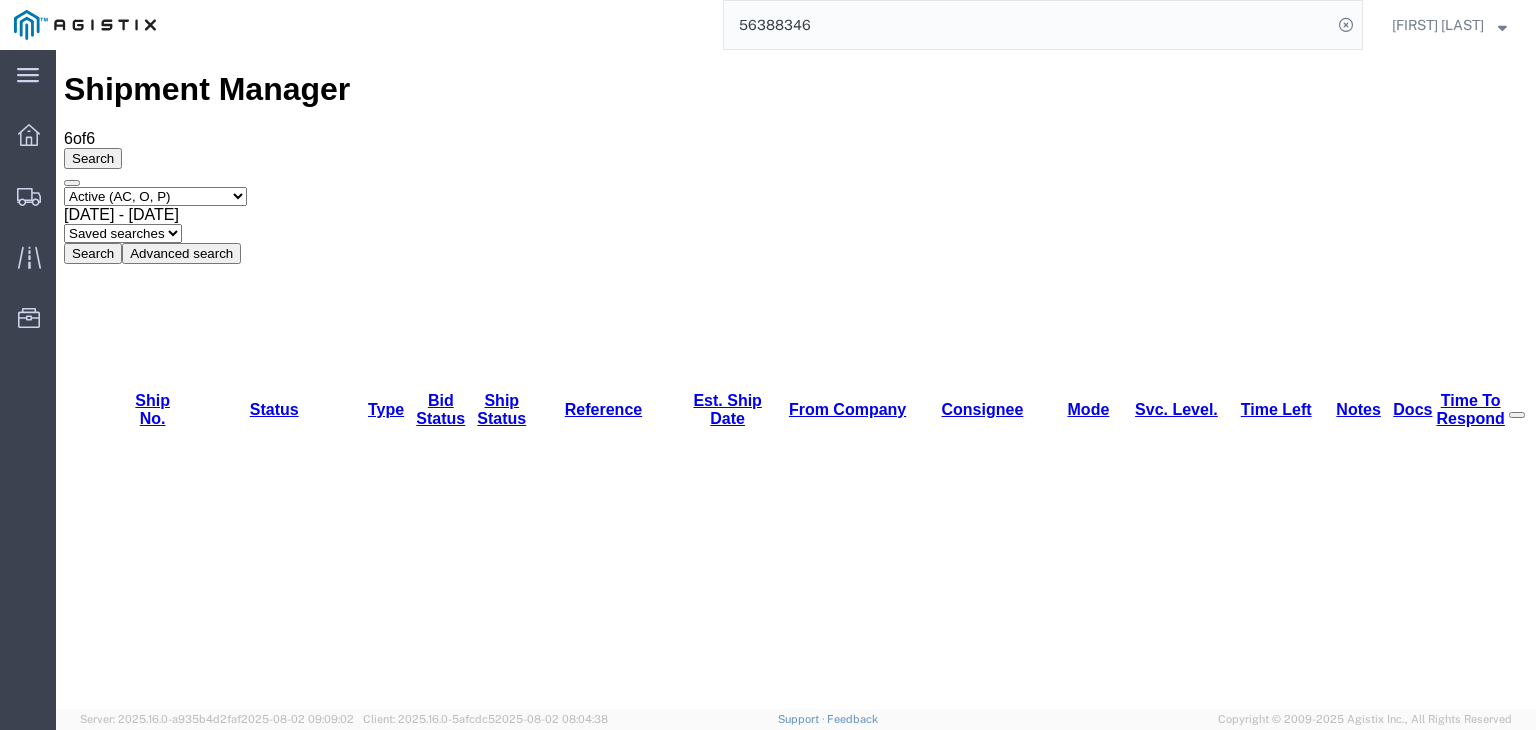 click on "56387857" at bounding box center (144, 1148) 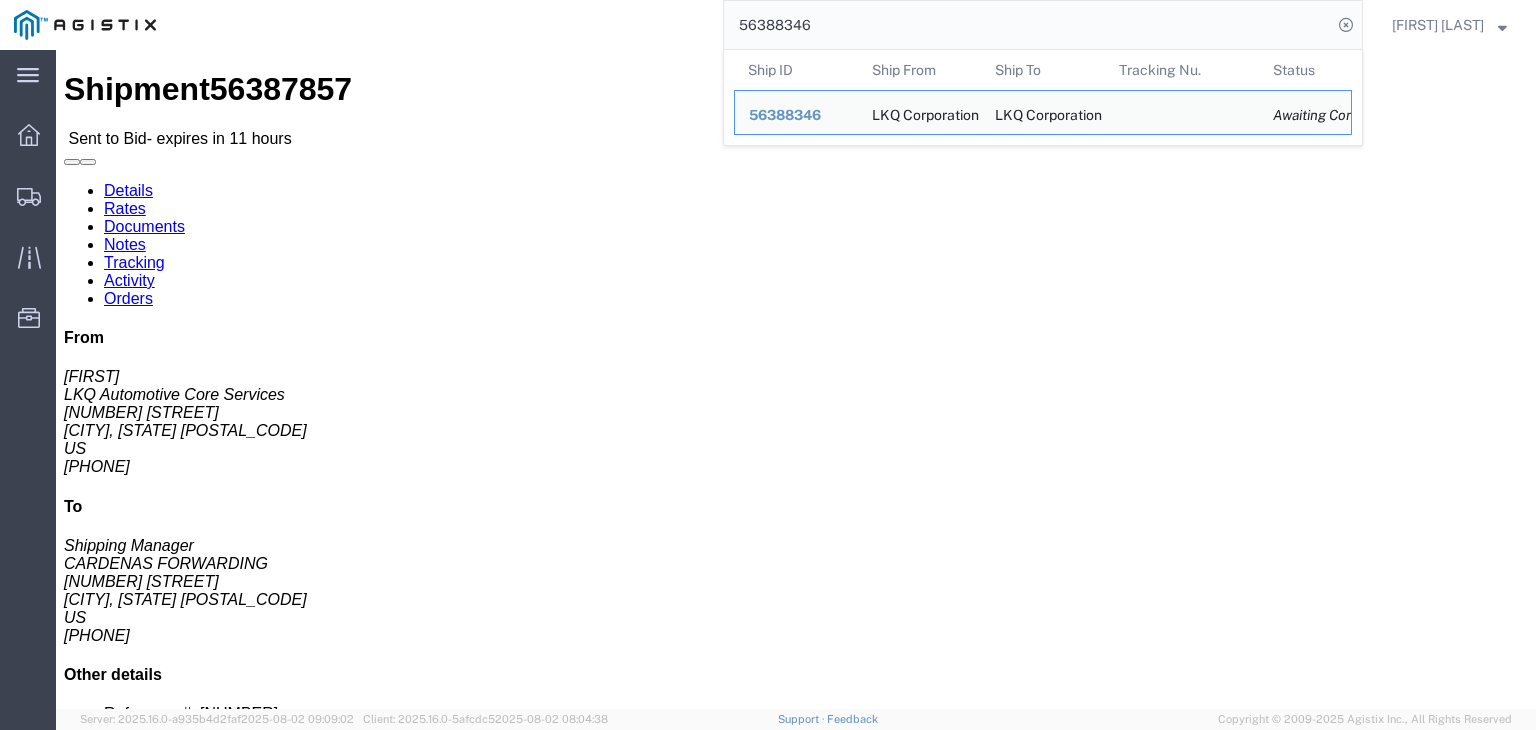 drag, startPoint x: 868, startPoint y: 30, endPoint x: 632, endPoint y: 19, distance: 236.25621 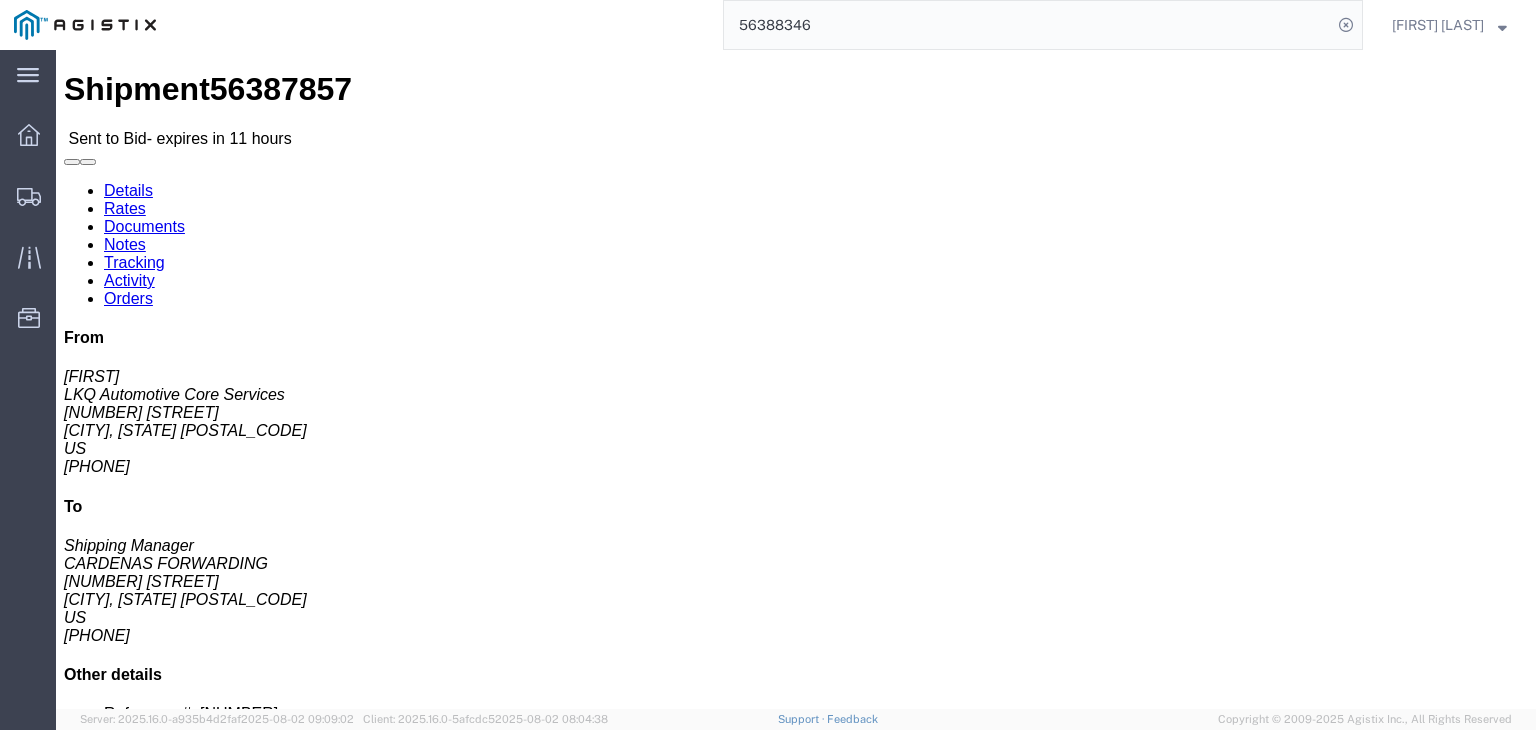 paste 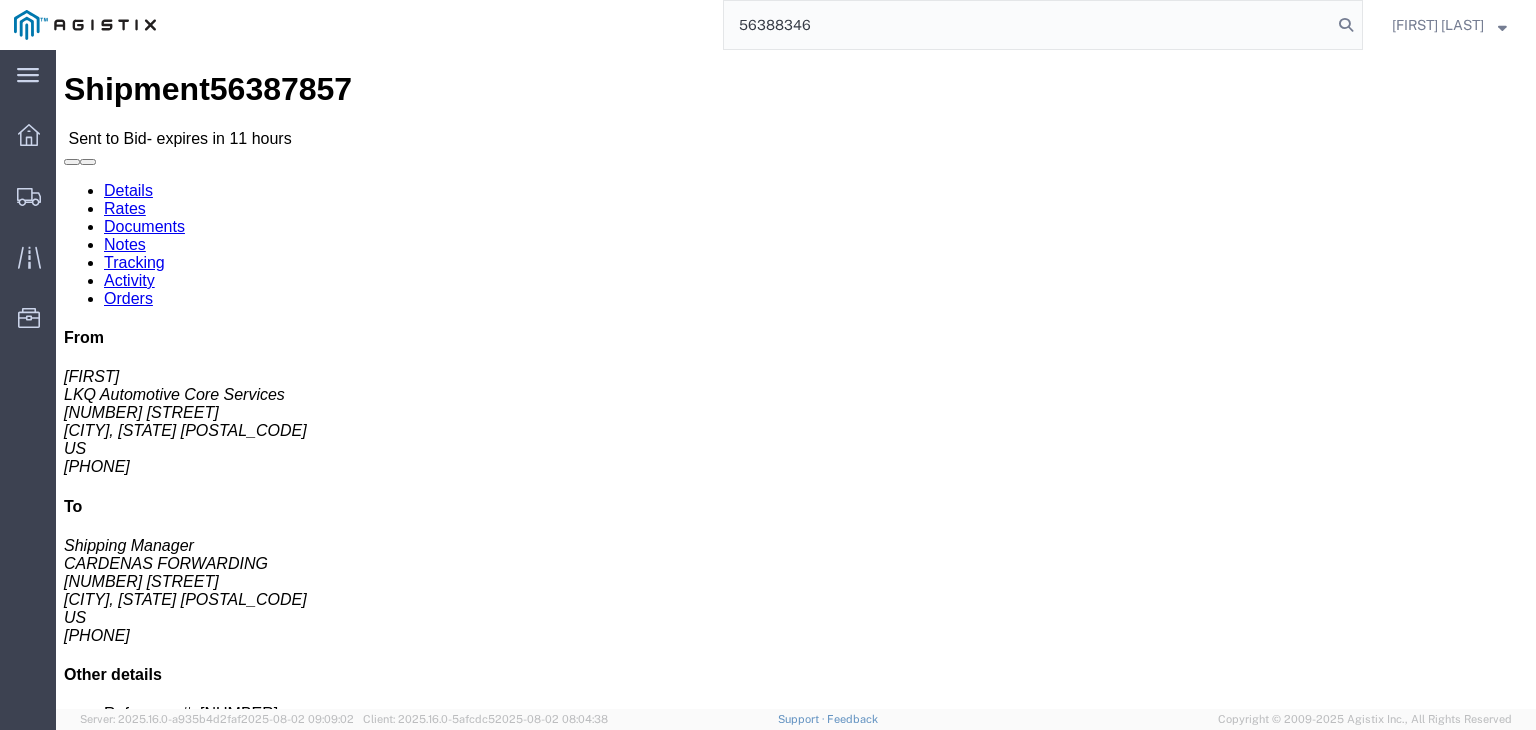 type on "56388346" 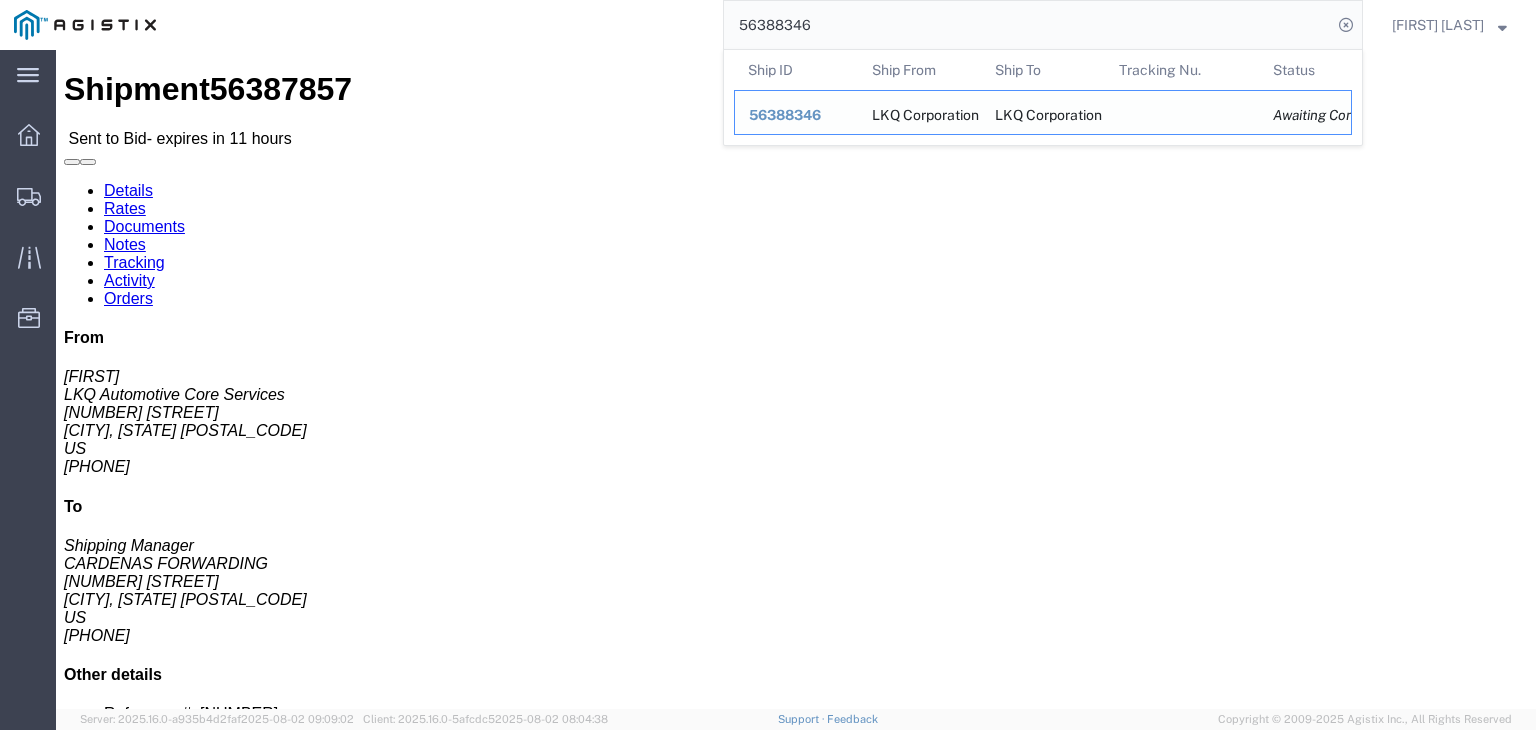 click on "56388346" at bounding box center [796, 115] 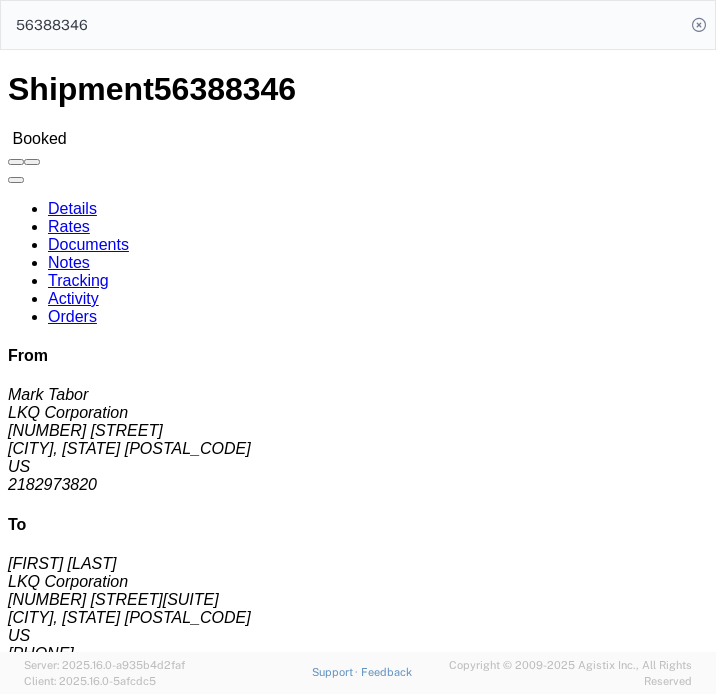 click on "Ship From [COMPANY] ([FIRST] [LAST]) [NUMBER] [NUMBER] [STREET] [CITY], [STATE] [POSTAL_CODE] United States [PHONE] [EMAIL] Ship To
[COMPANY] ([FIRST] [LAST]) [NUMBER] [NUMBER] [STREET][SUITE] [CITY], [STATE] [POSTAL_CODE] United States [PHONE] [EMAIL]
Pickup & Delivery Dates
[DATE] [TIME]
-
[DATE] [TIME] Edit Date and Time
Pickup Date:
Pickup Start Date Pickup Start Time Pickup Open Date and Time [DATE] [TIME] Pickup Close Date Pickup Close Time
Pickup Close Date and Time
[DATE] [TIME]
Delivery by Date
Delivery Start Date Delivery Start Time
Deliver Open Date and Time
Deliver Close Date Deliver Close Time
Deliver Close Date and Time
Notify carrier of changes
Cancel
Save
Open Time [TIME] Cancel Apply   Close Time [TIME] Cancel Apply" 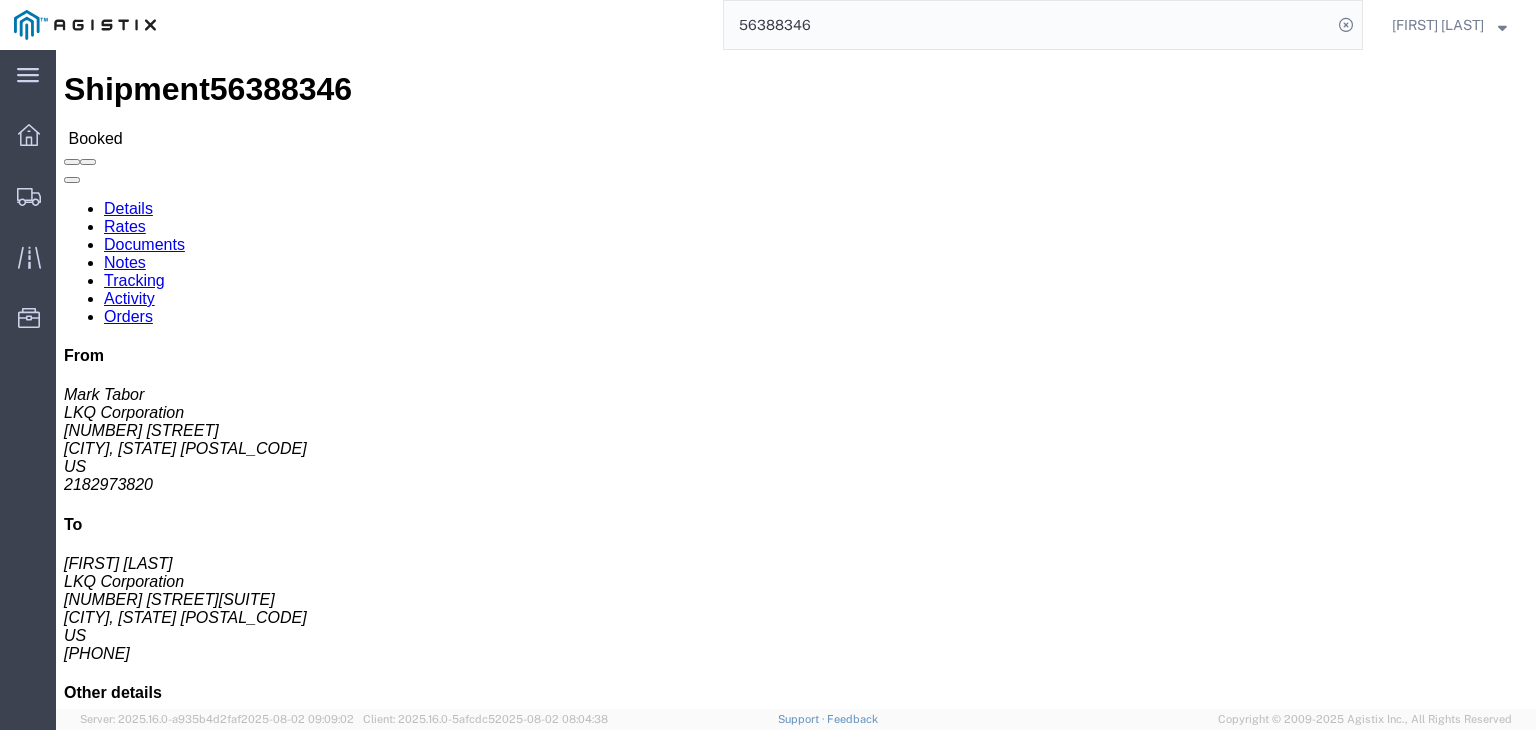 click on "Rates" 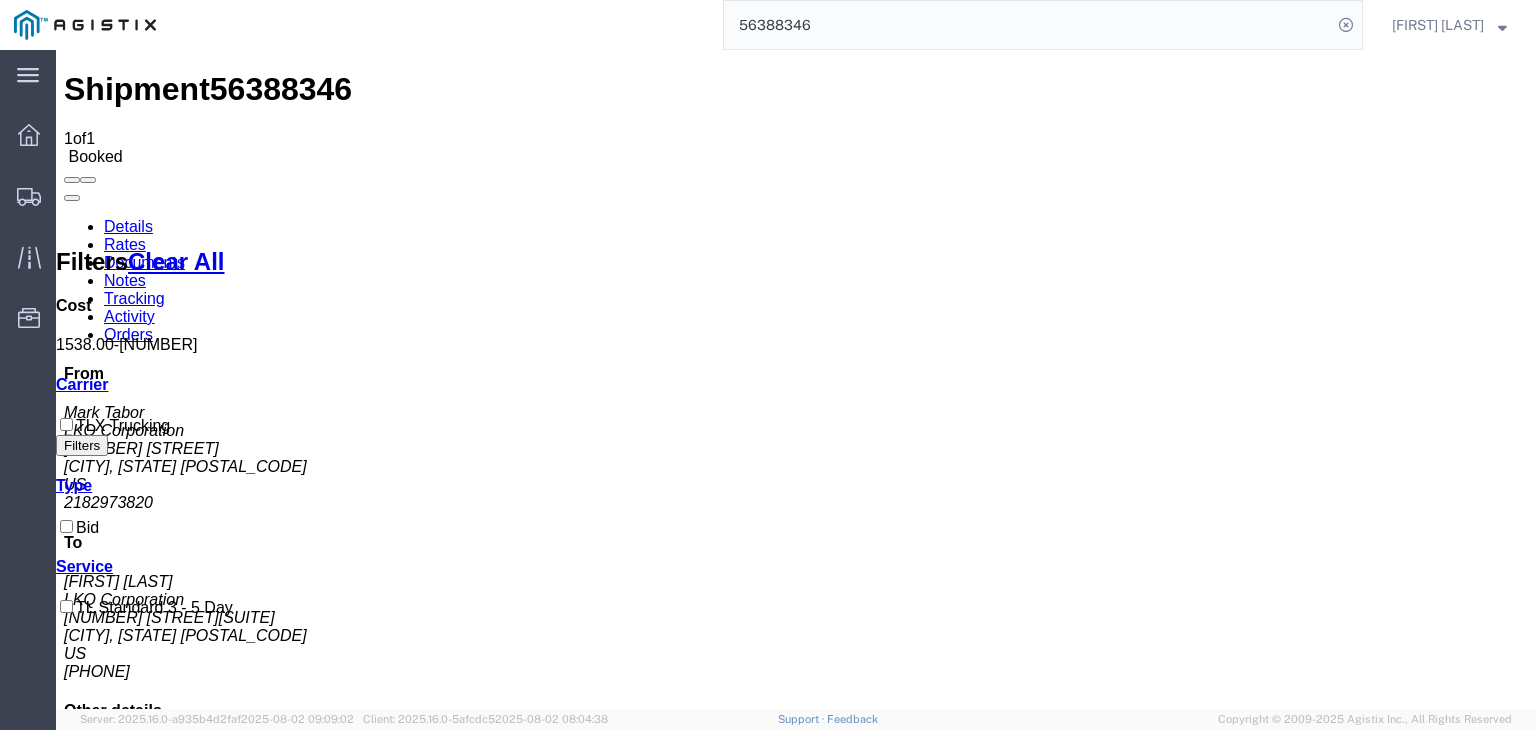 copy on "[NUMBER]" 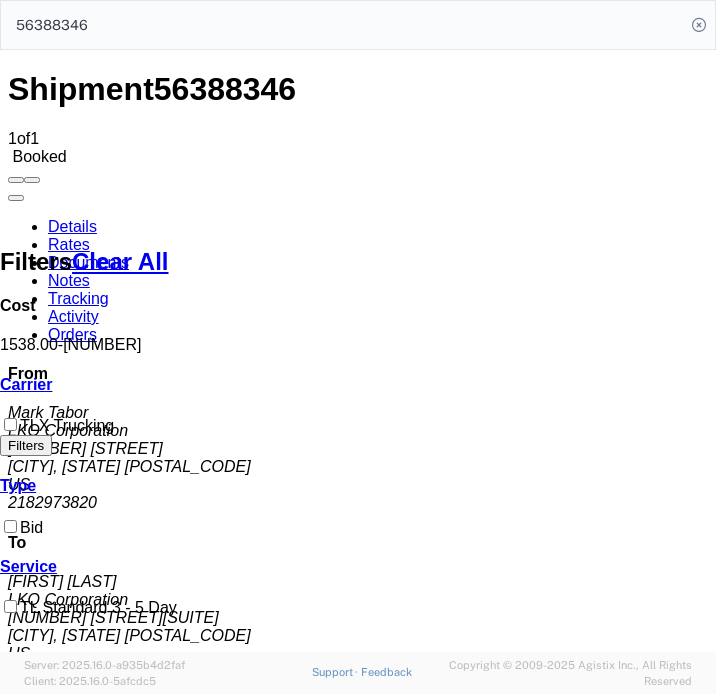 click at bounding box center [169, 261] 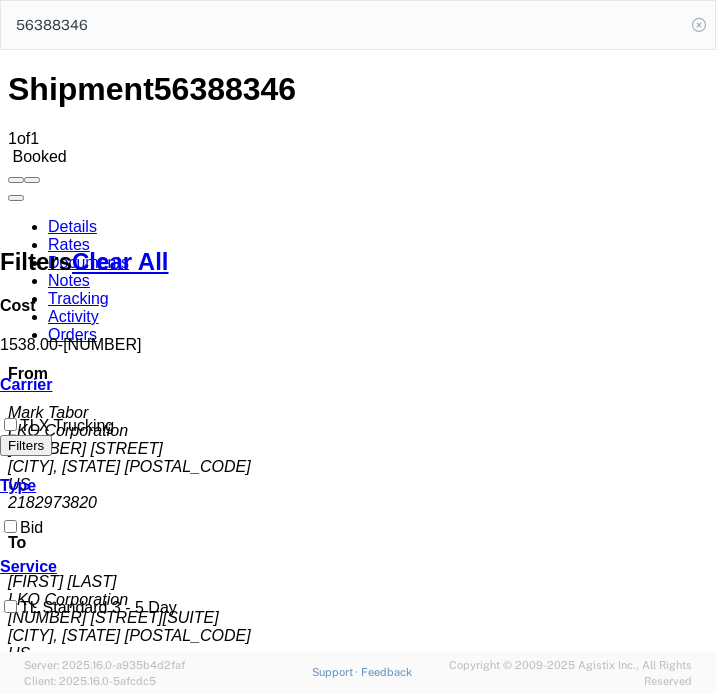 click 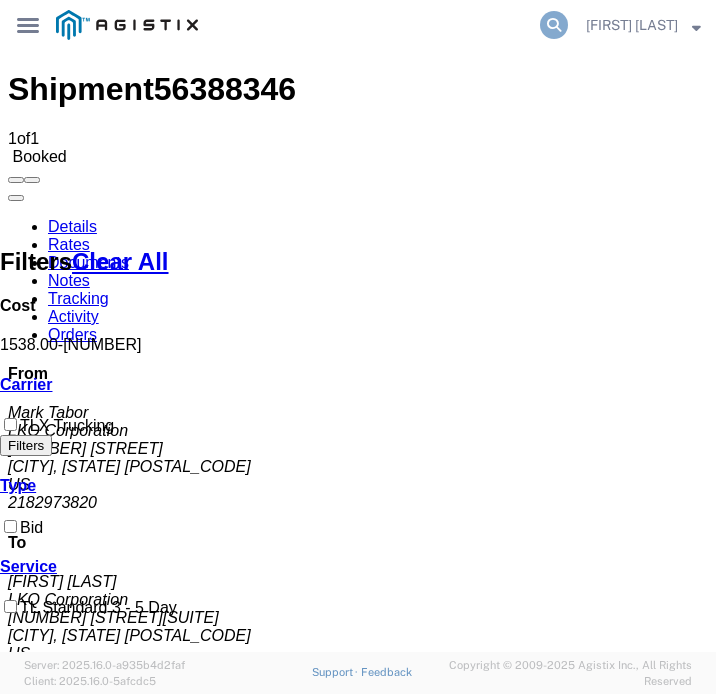 click 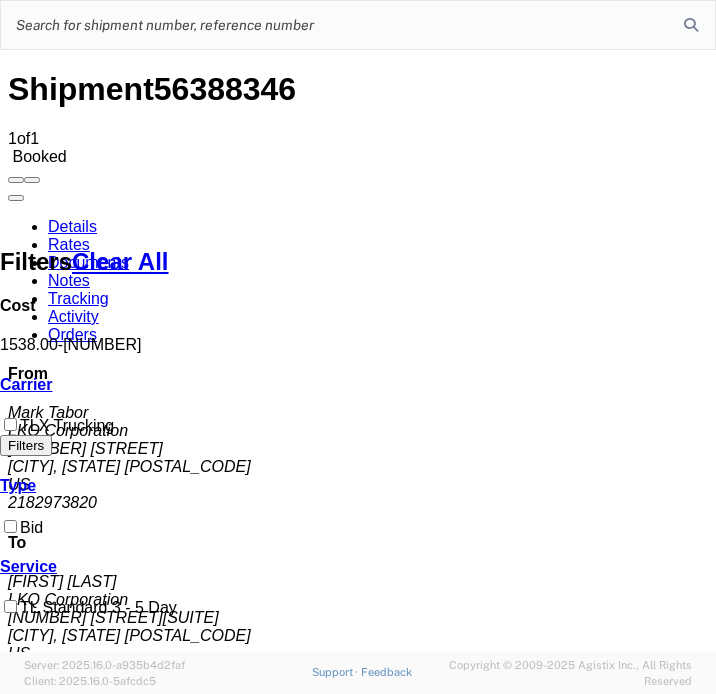 click 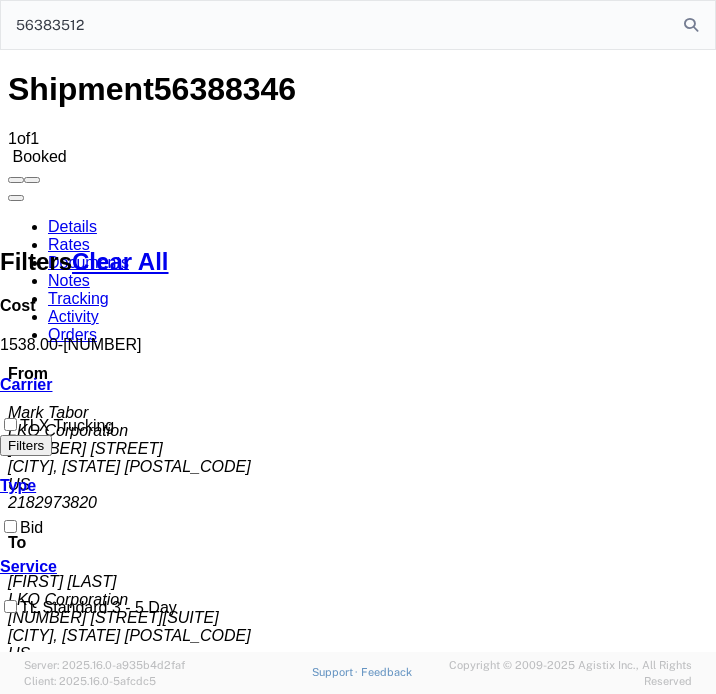 type on "56383512" 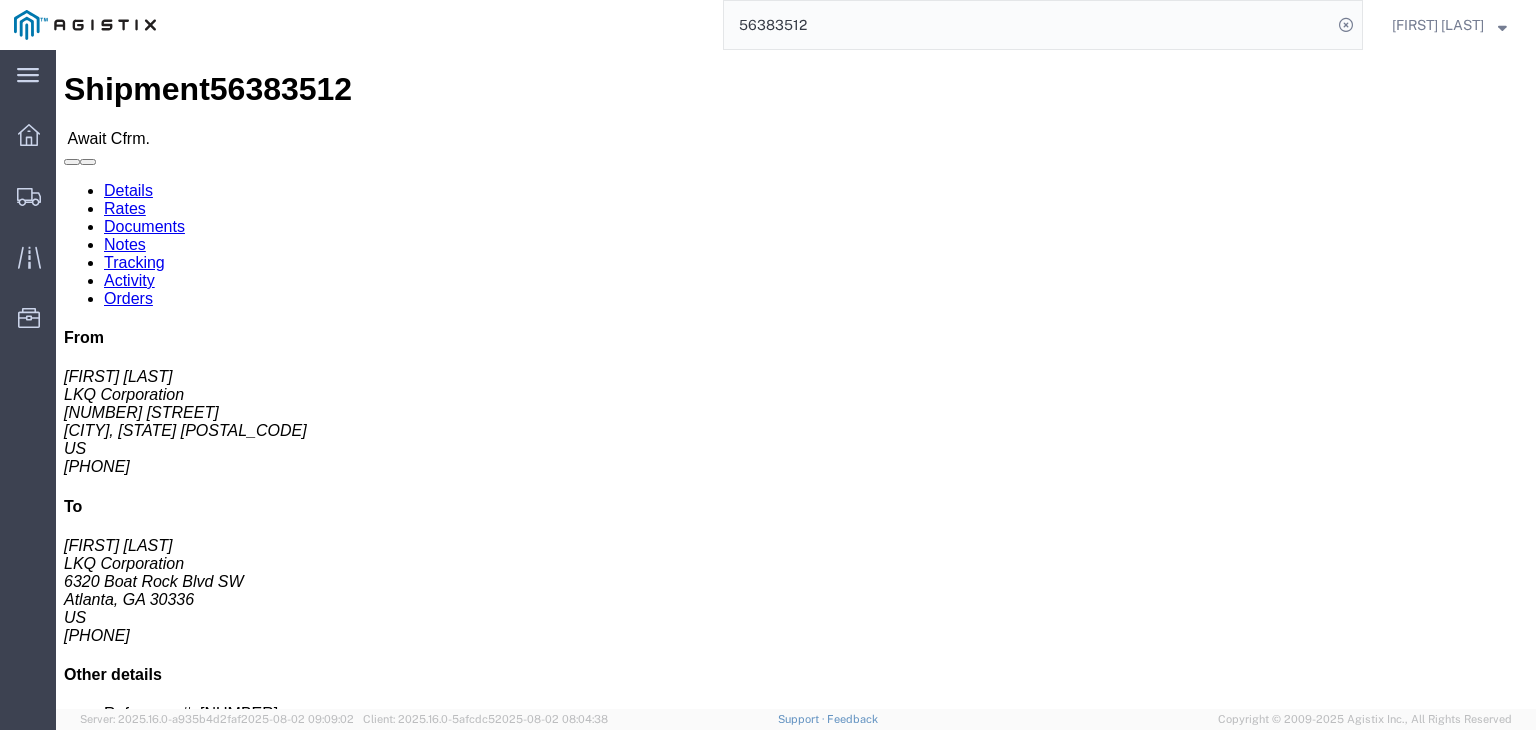 click on "Confirm" 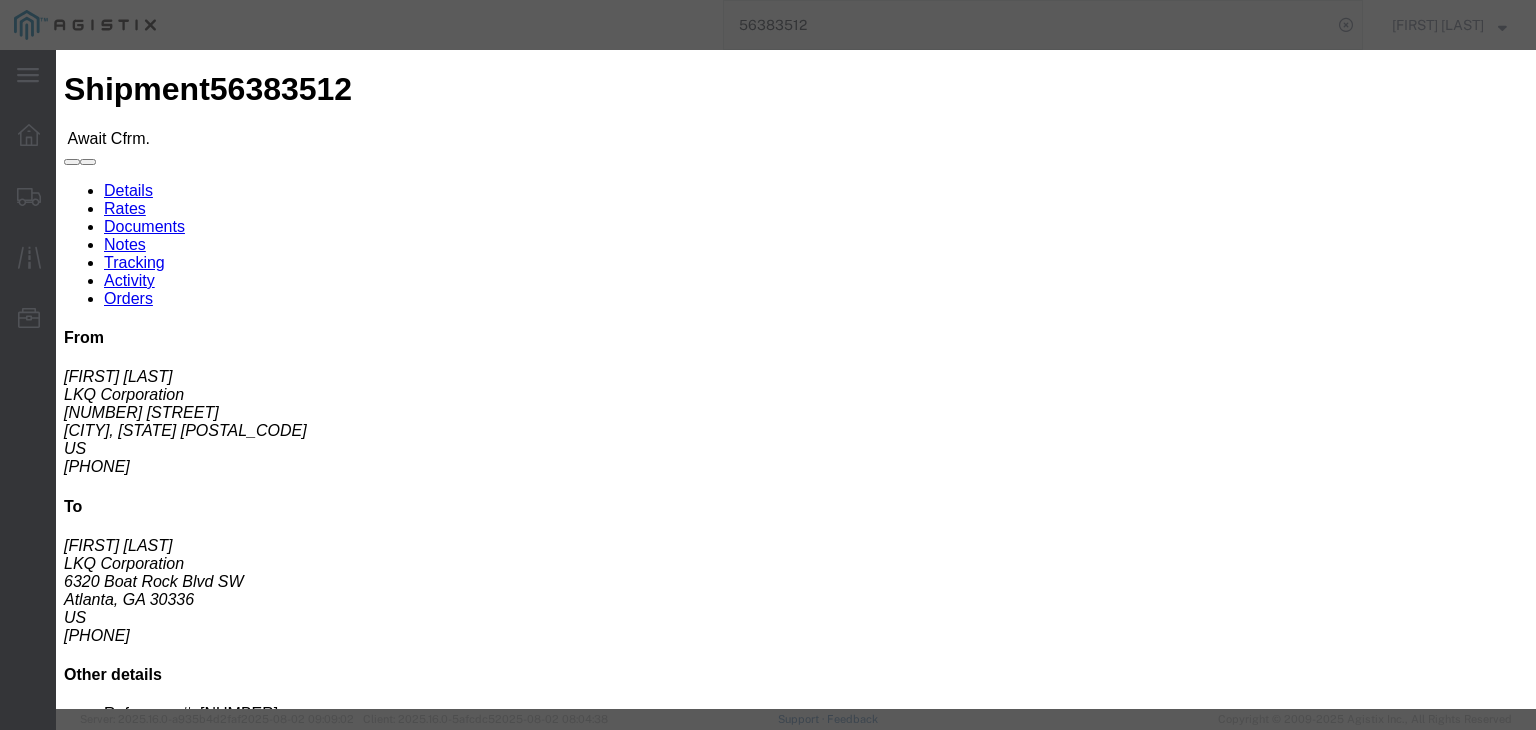 click 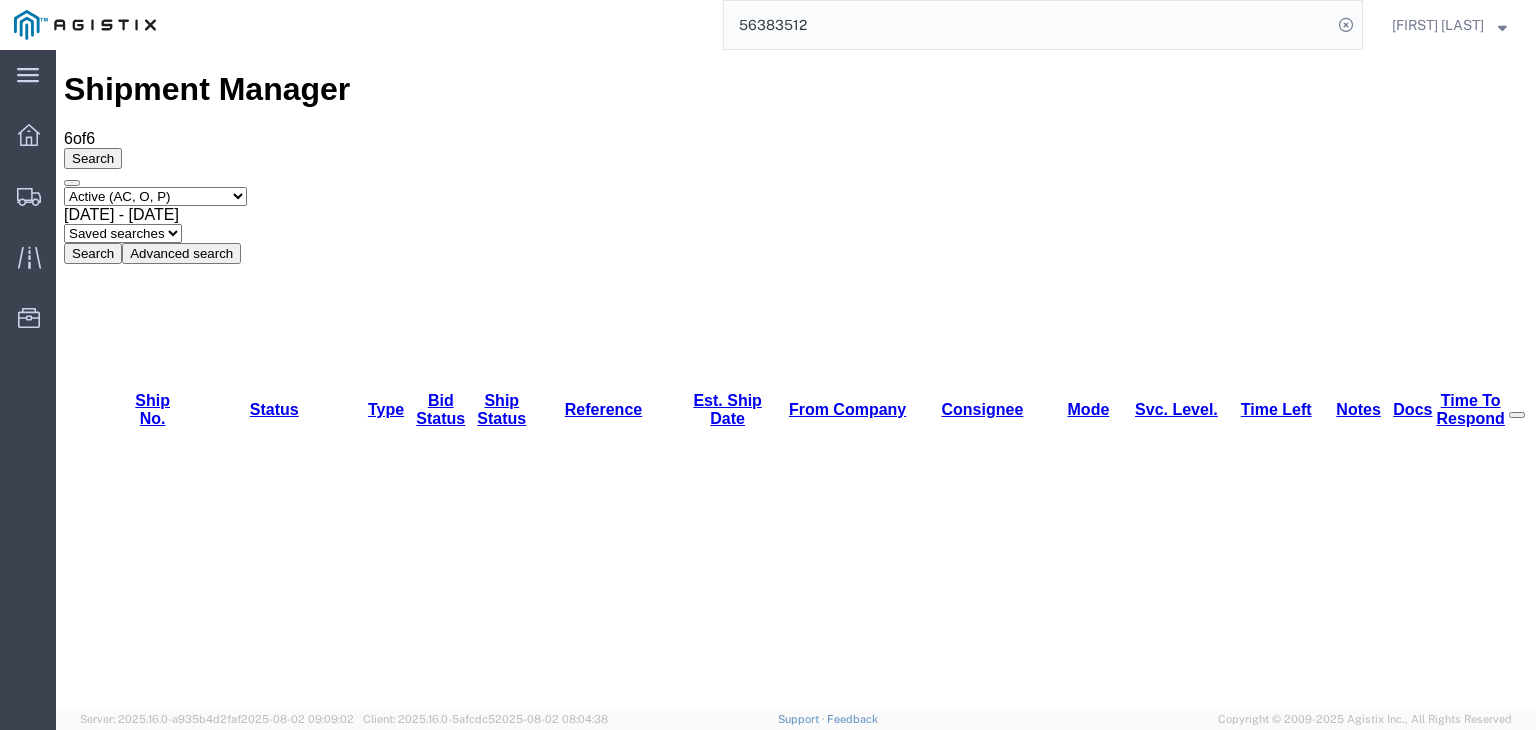 click on "56389019" at bounding box center [144, 1149] 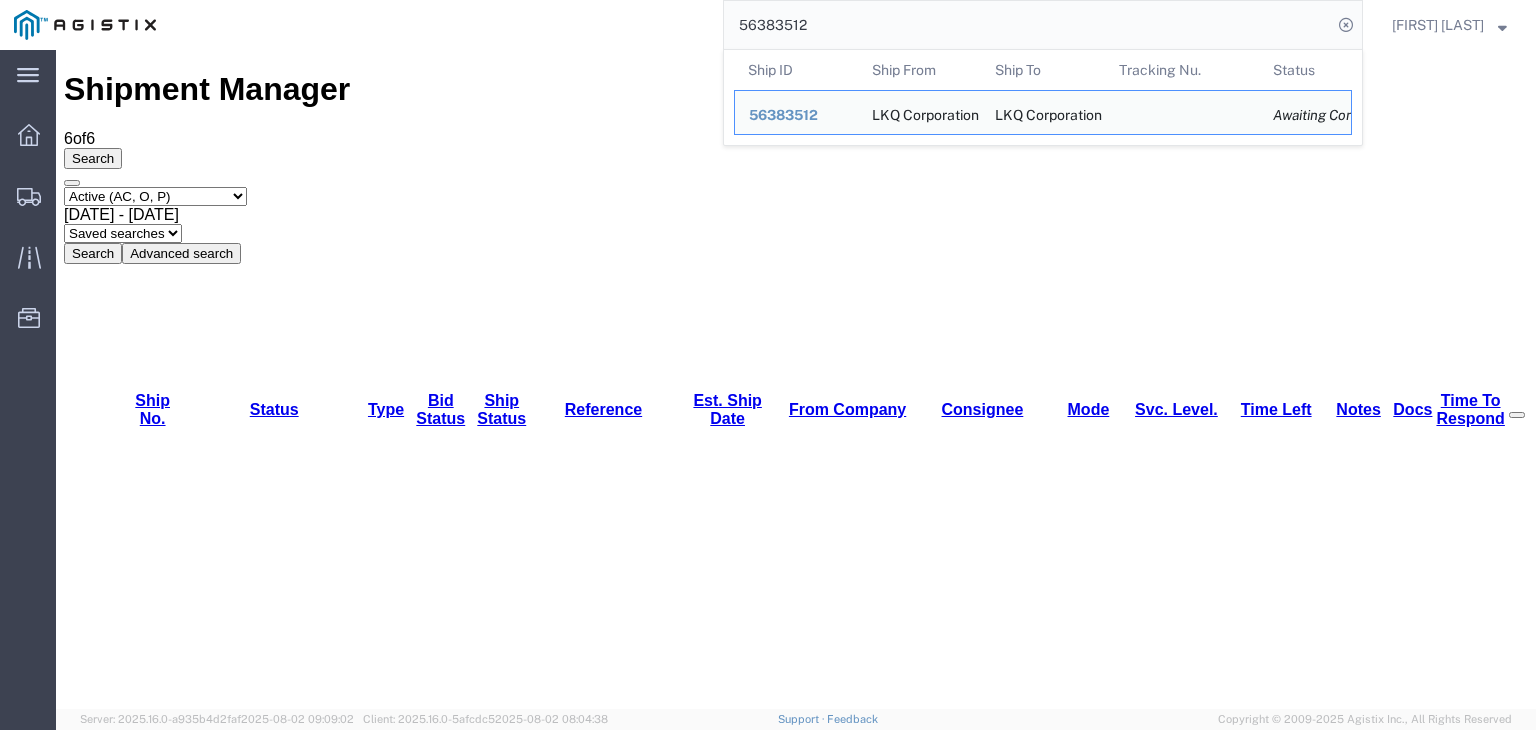 click on "56383512" 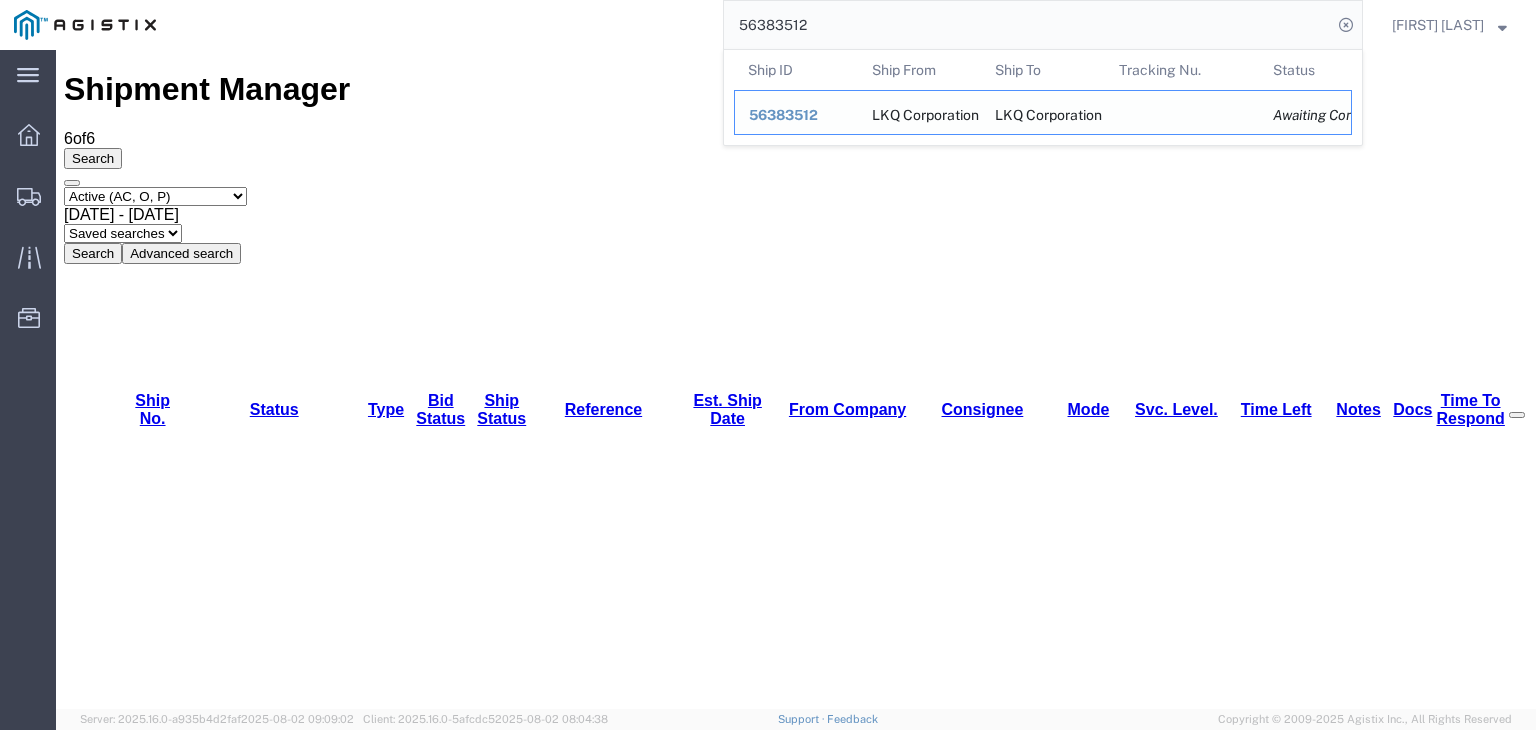 click on "56383512" at bounding box center [783, 115] 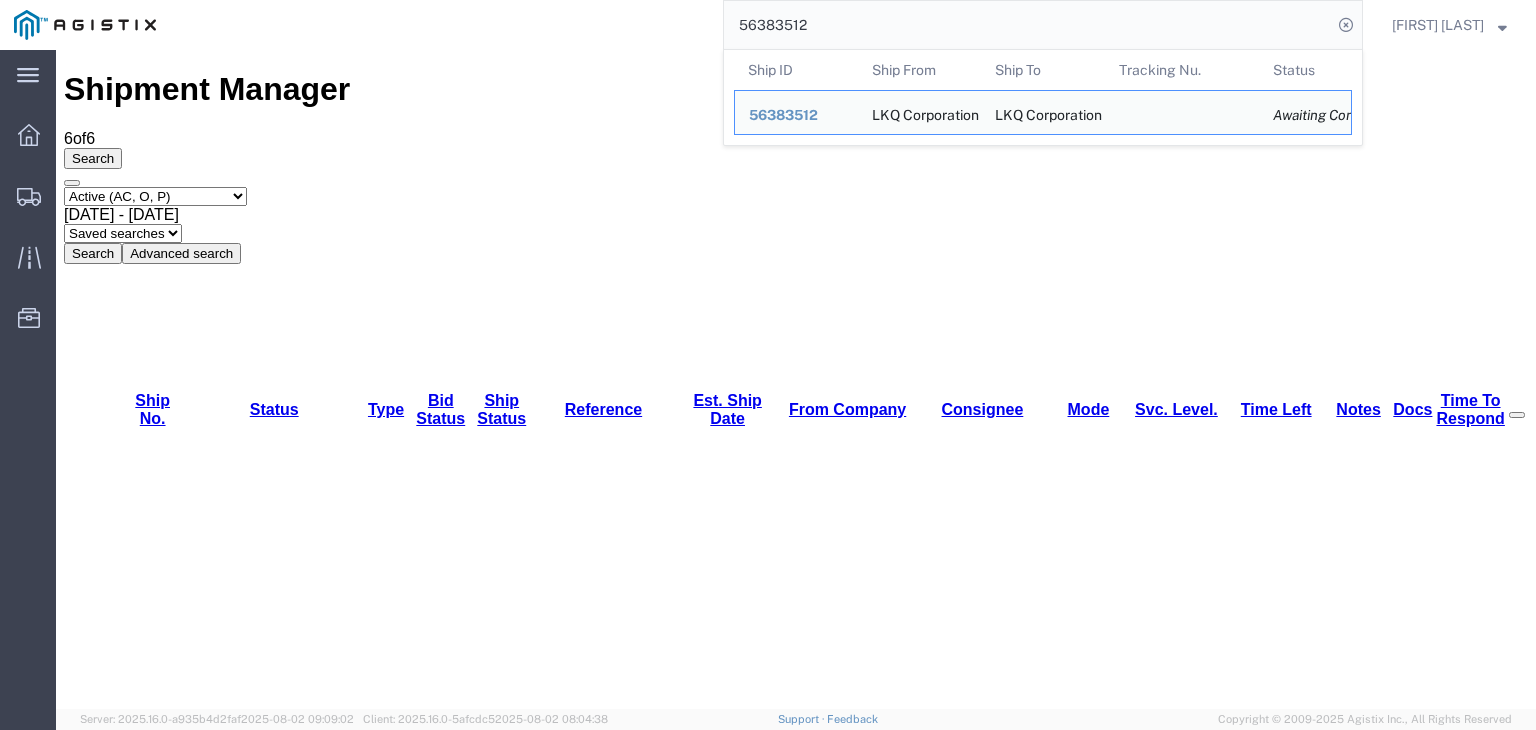 click on "56383512" 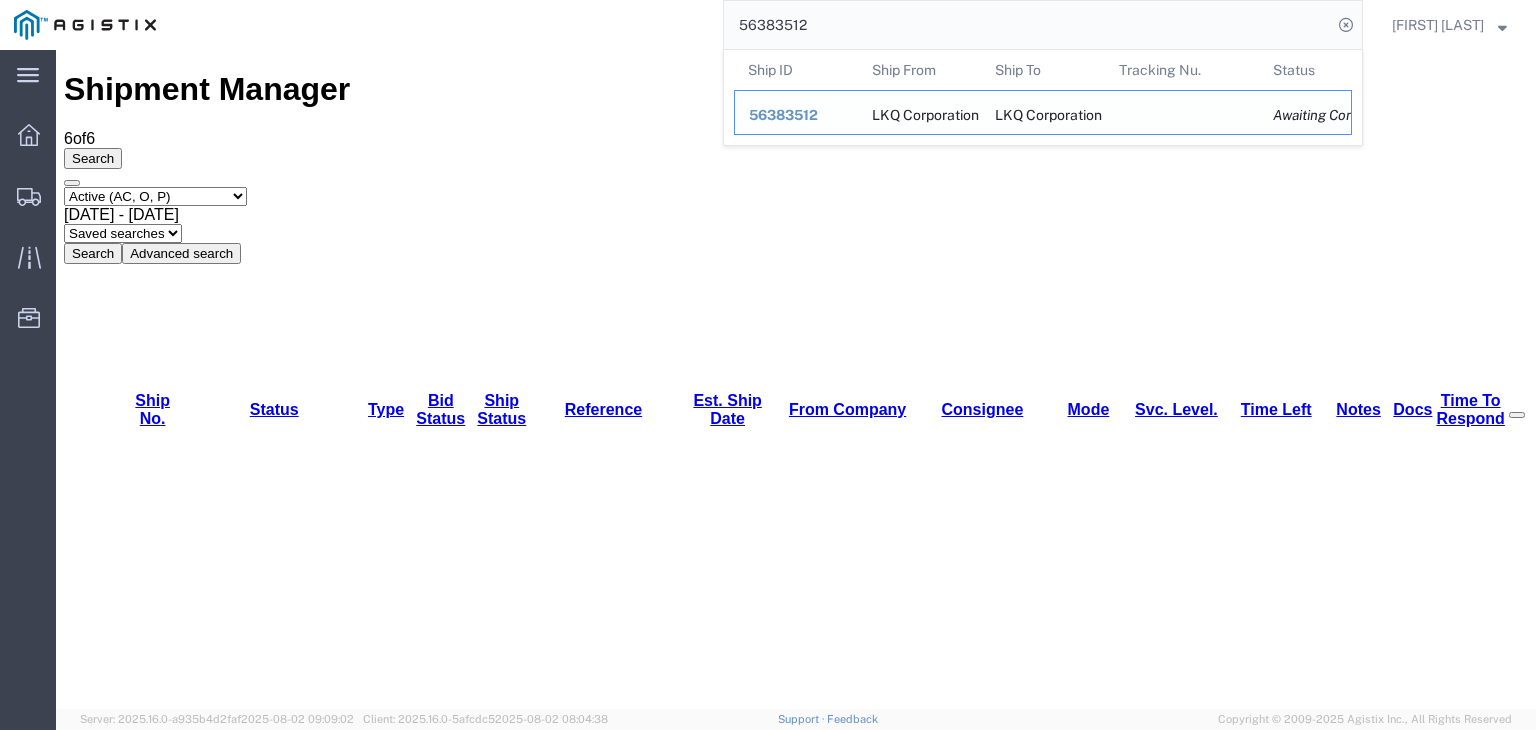 click on "56383512" at bounding box center [783, 115] 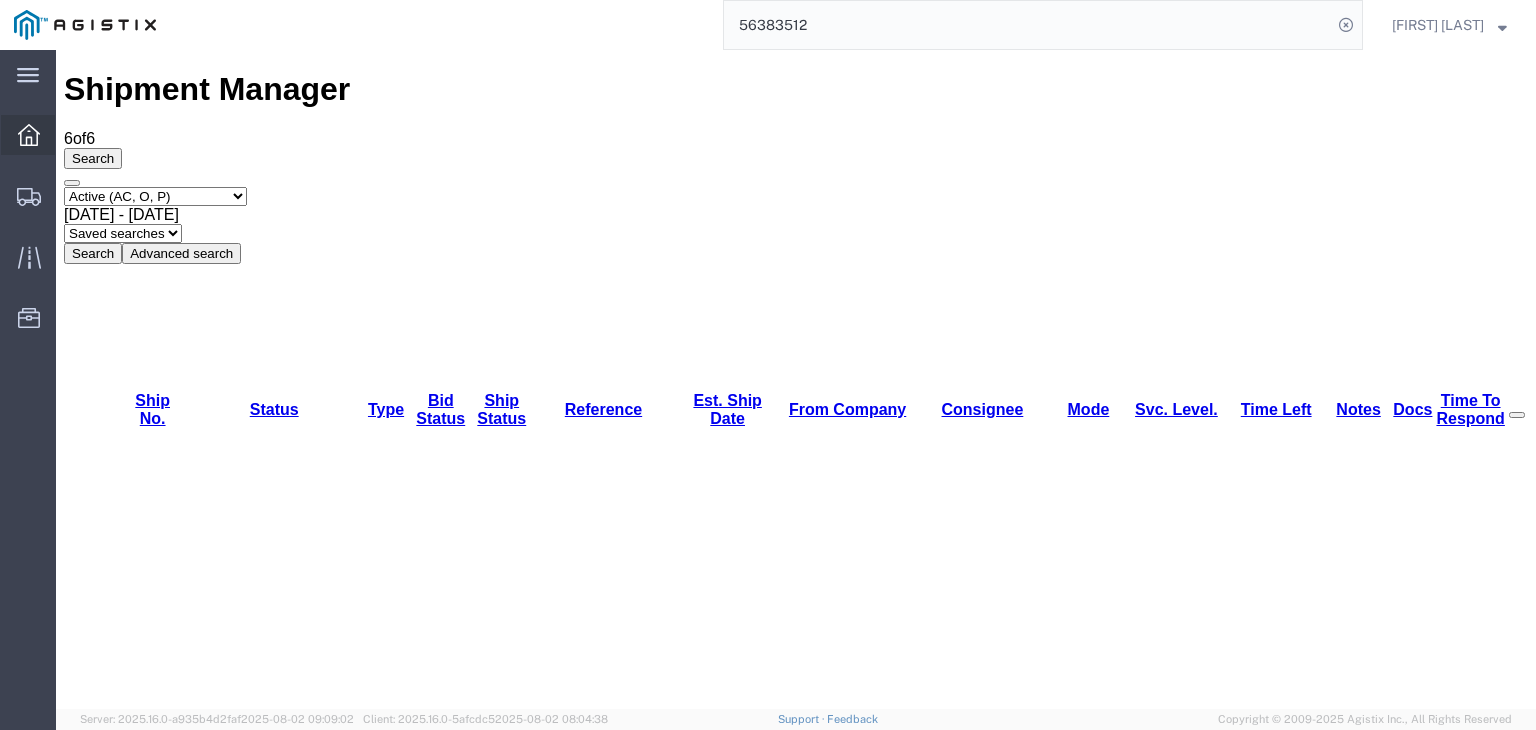 click 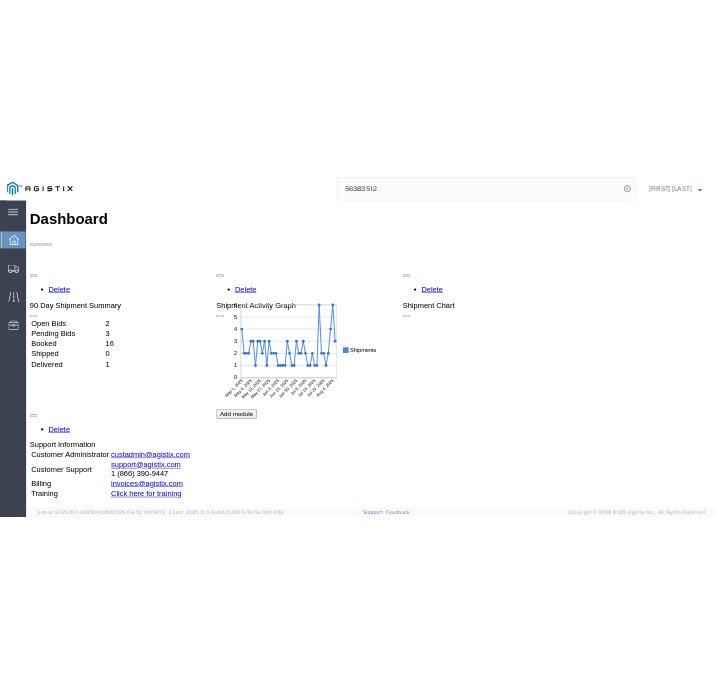 scroll, scrollTop: 0, scrollLeft: 0, axis: both 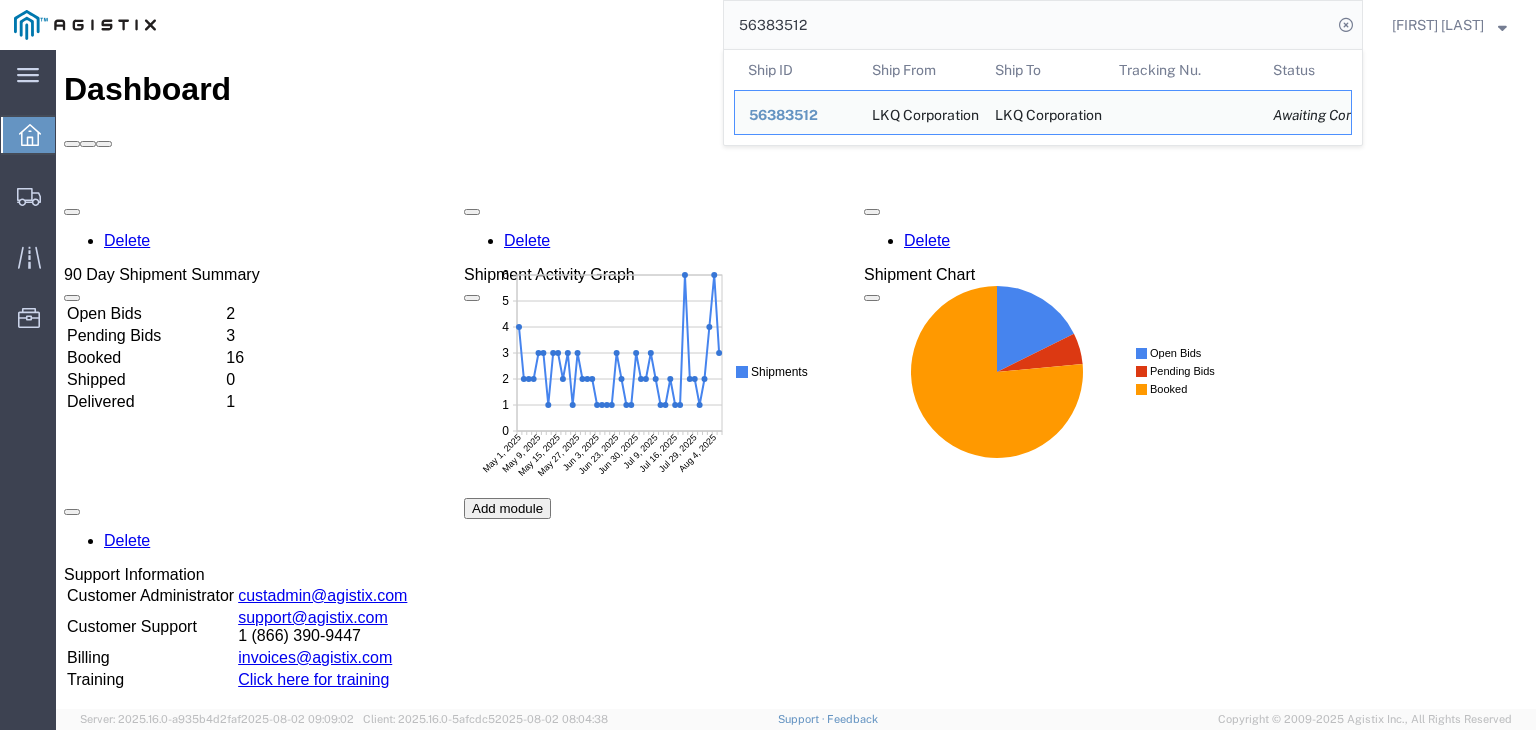 click on "56383512" 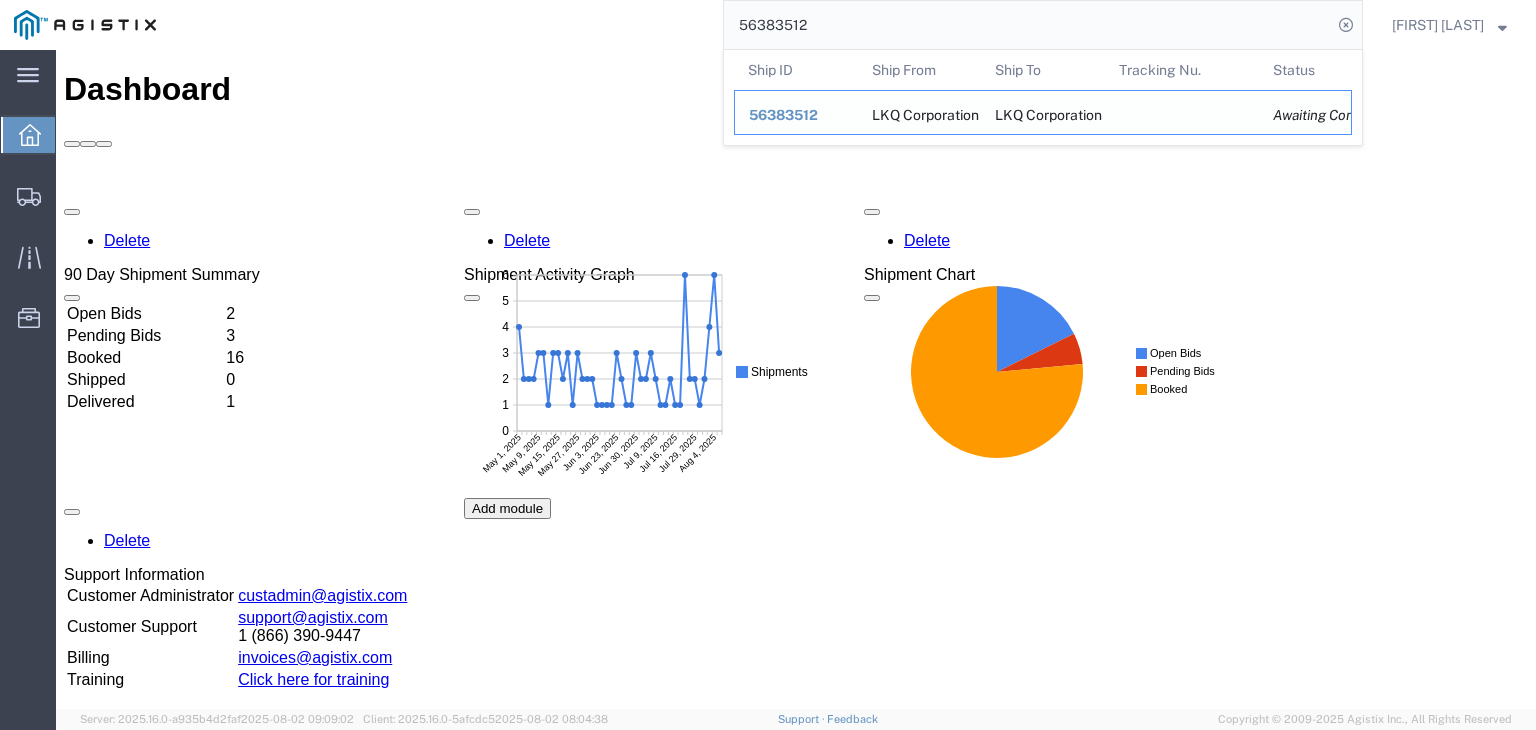 click on "56383512" at bounding box center [783, 115] 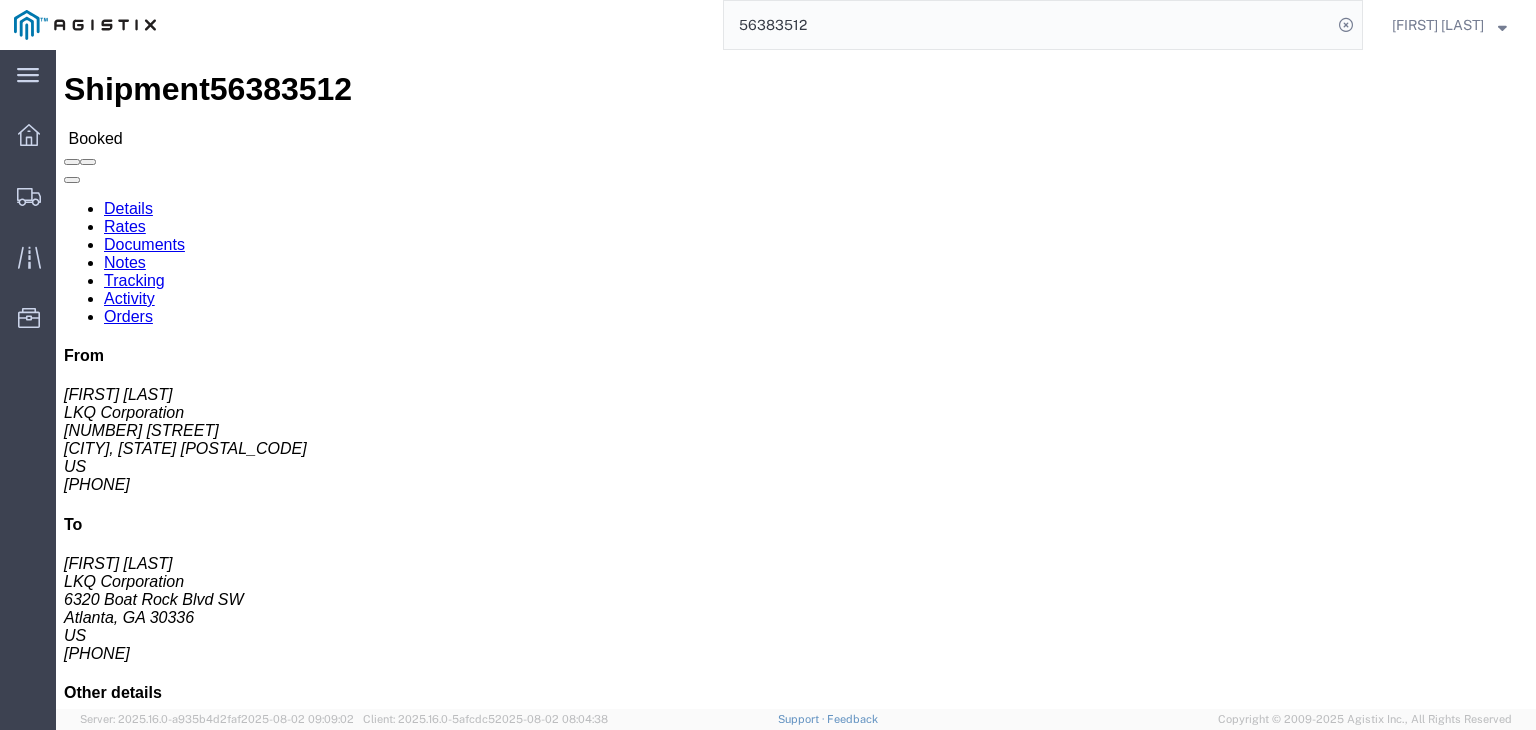 click on "Rates" 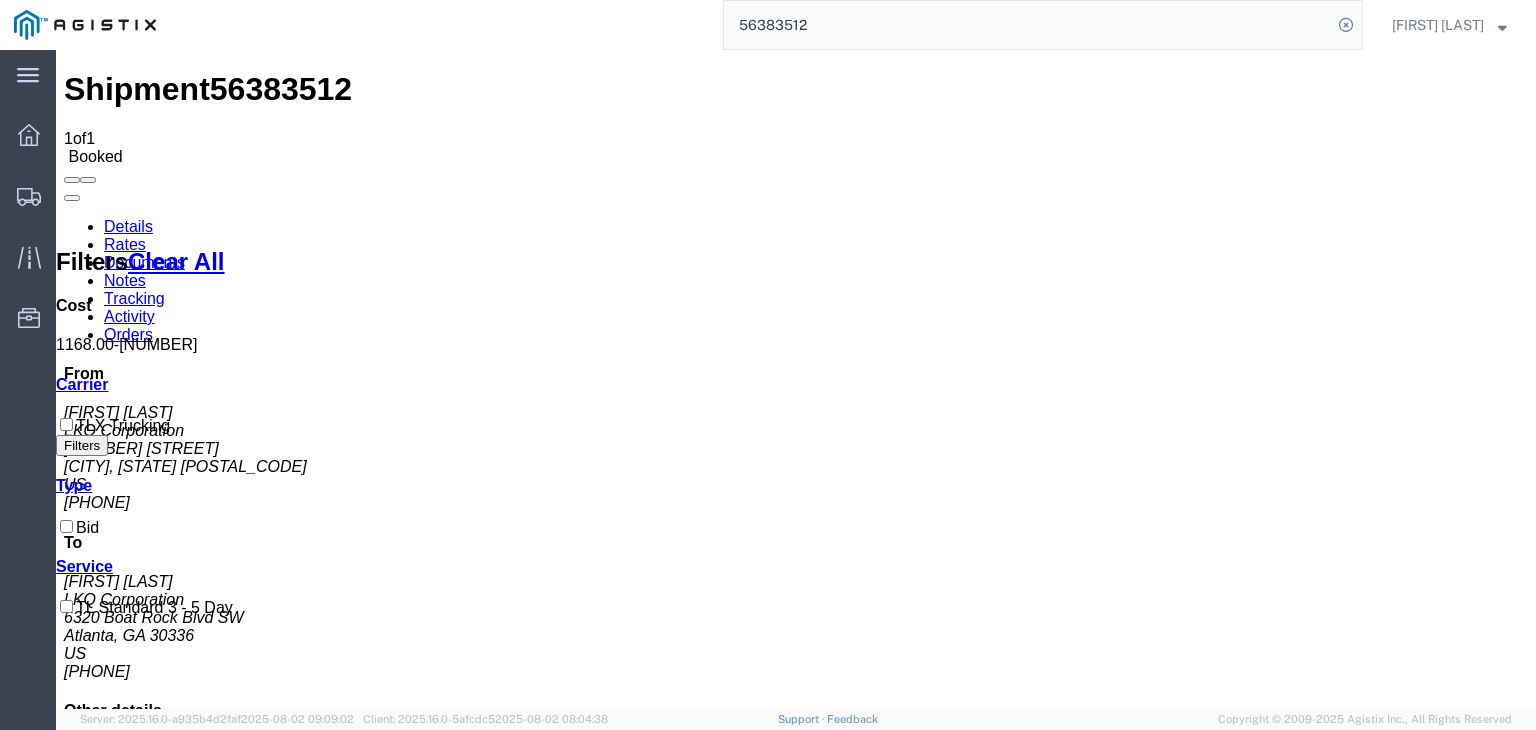 copy on "[NUMBER]" 